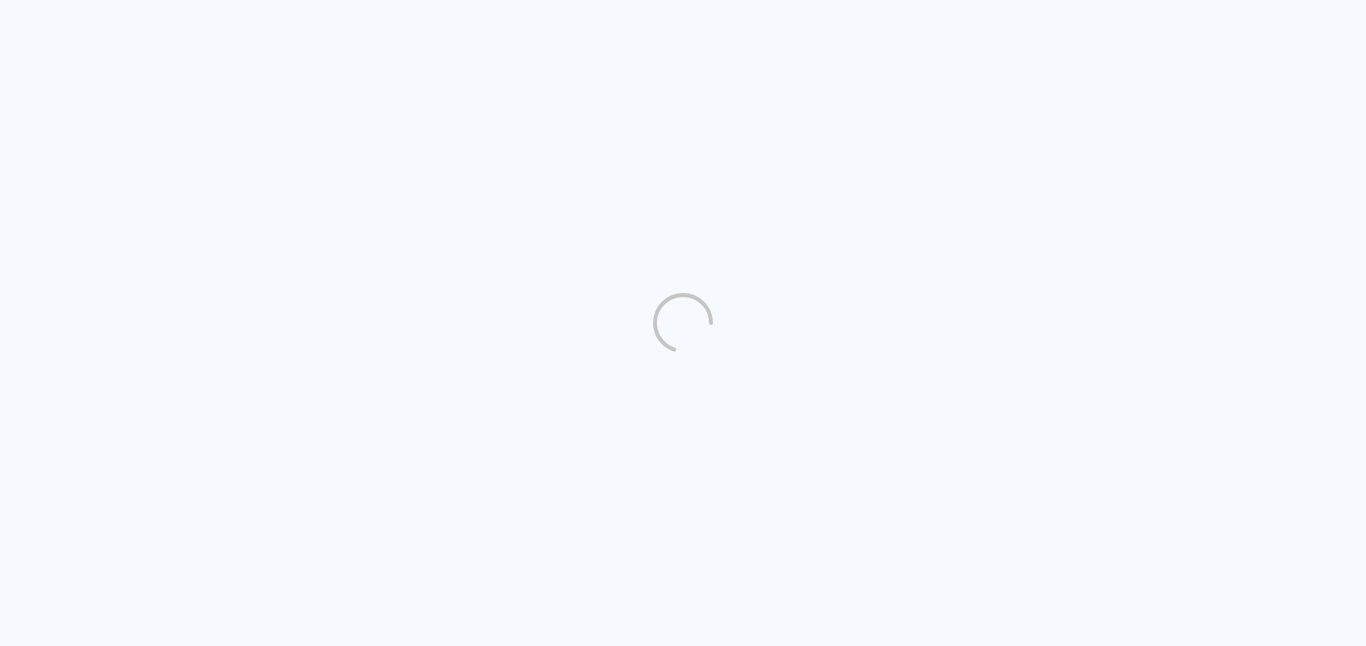 scroll, scrollTop: 0, scrollLeft: 0, axis: both 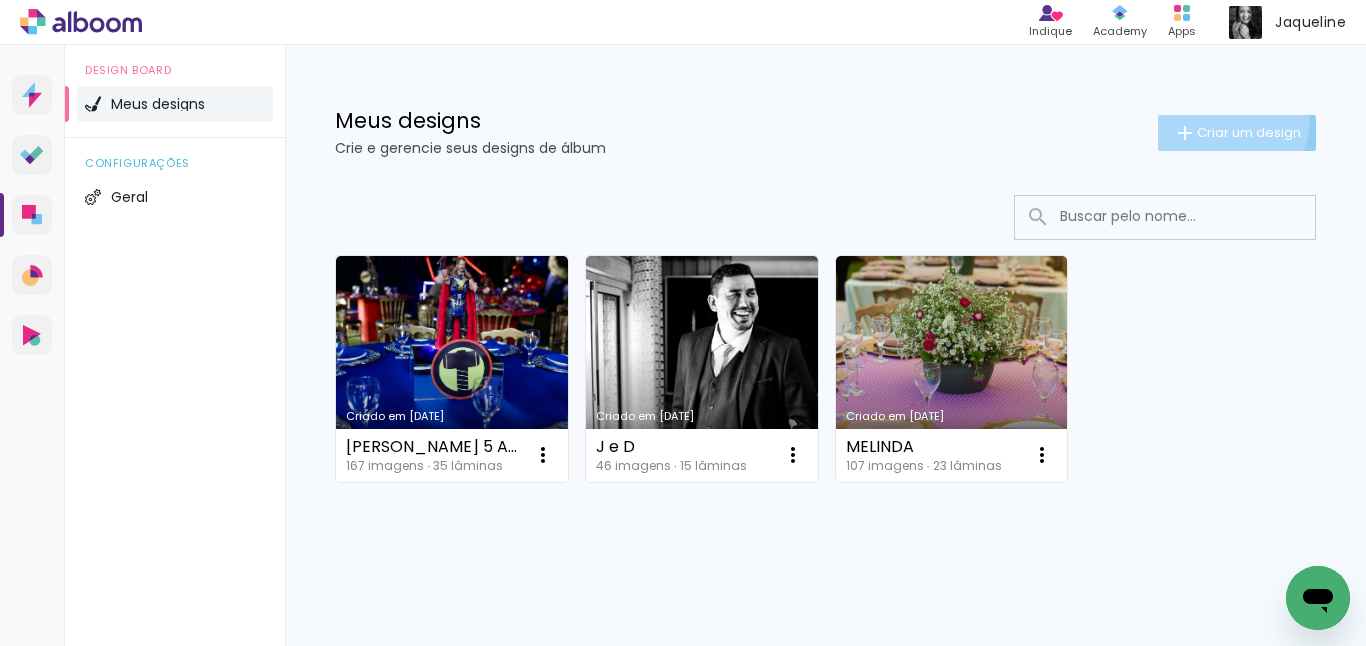 click on "Criar um design" 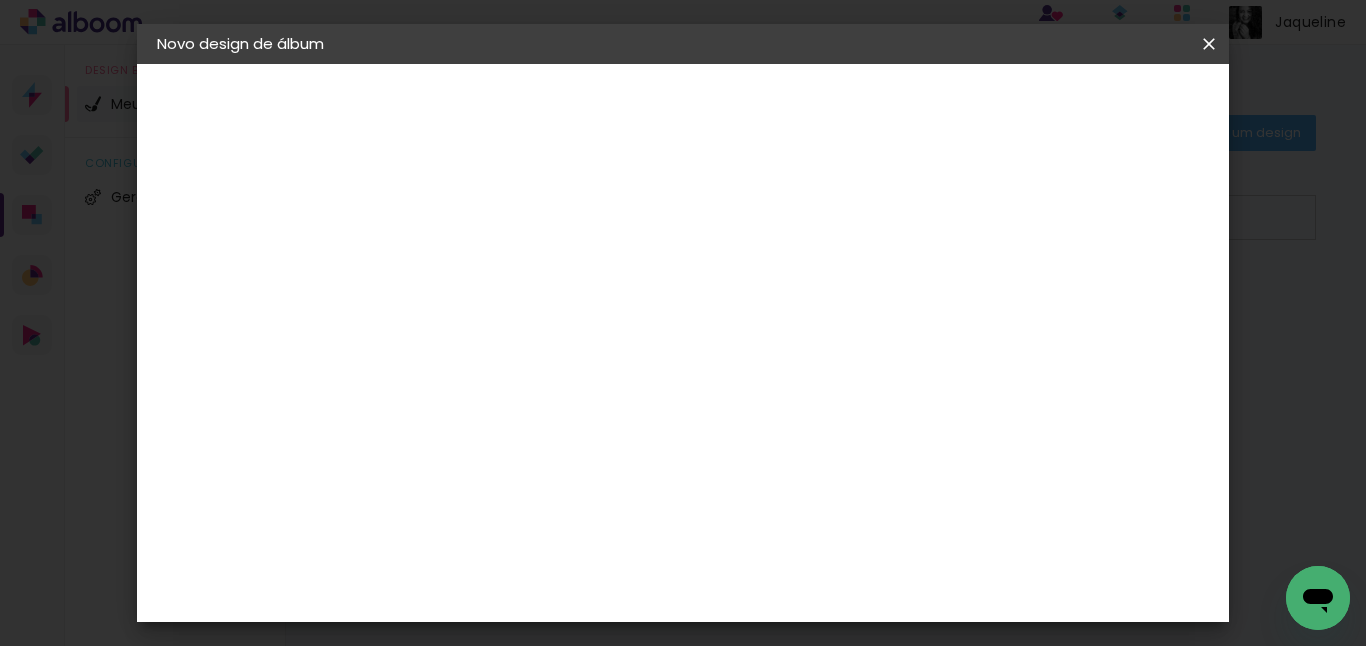click at bounding box center [484, 268] 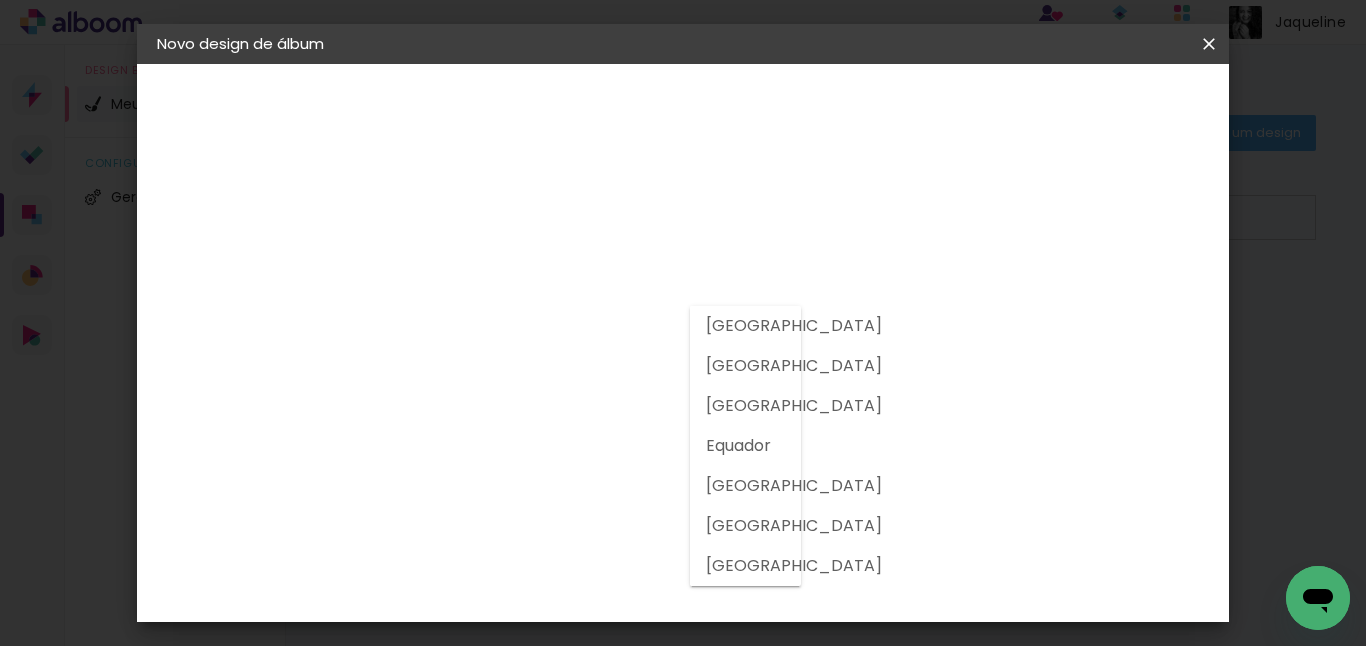 click on "Brasil" 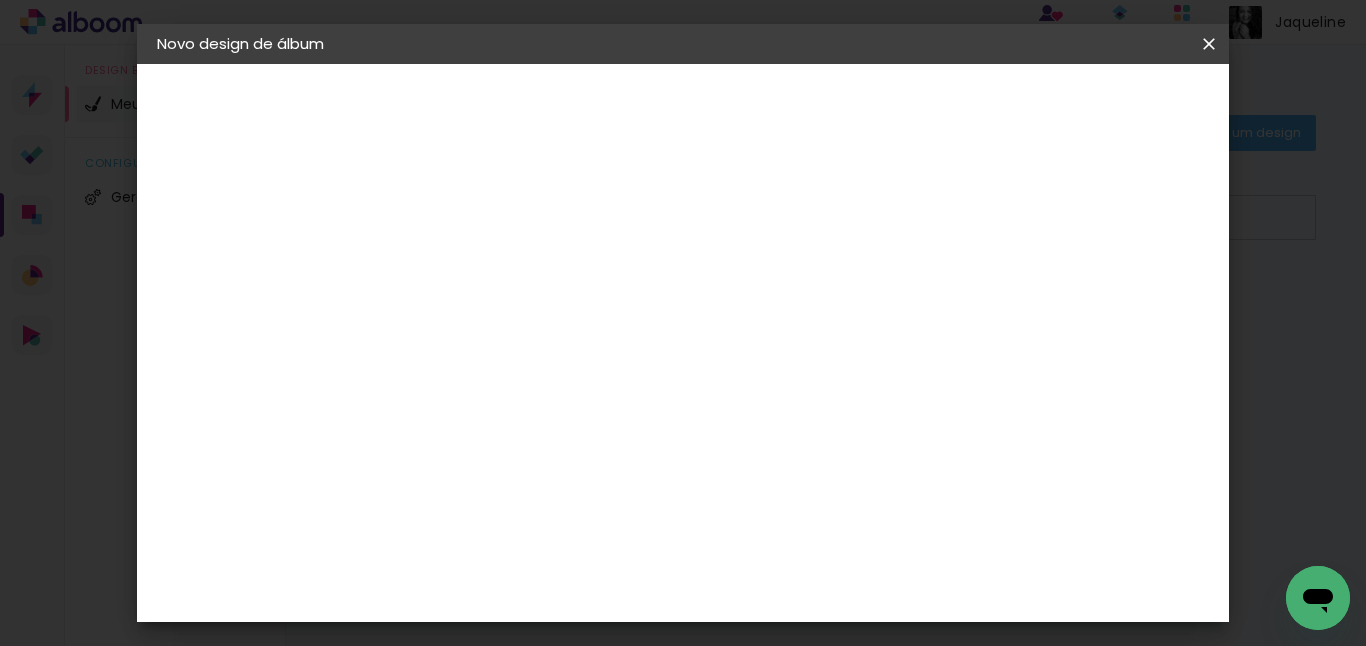 scroll, scrollTop: 1200, scrollLeft: 0, axis: vertical 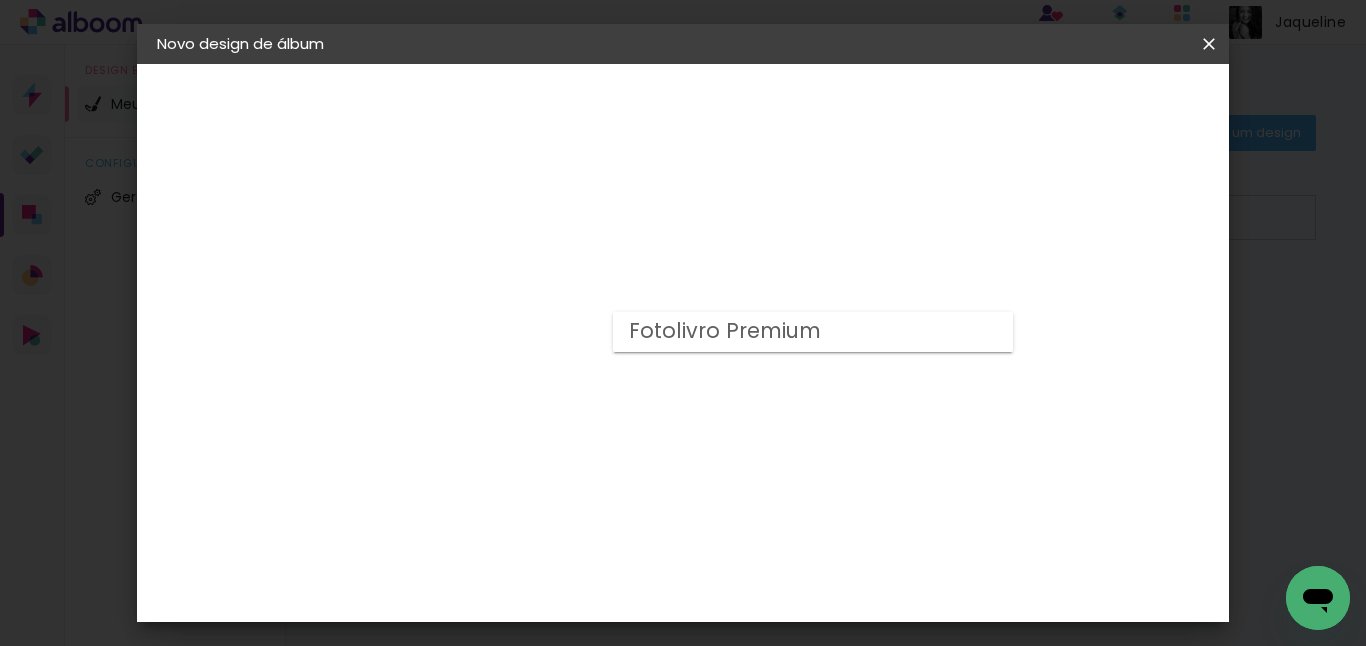 click on "Escolha o tamanho" at bounding box center (535, 456) 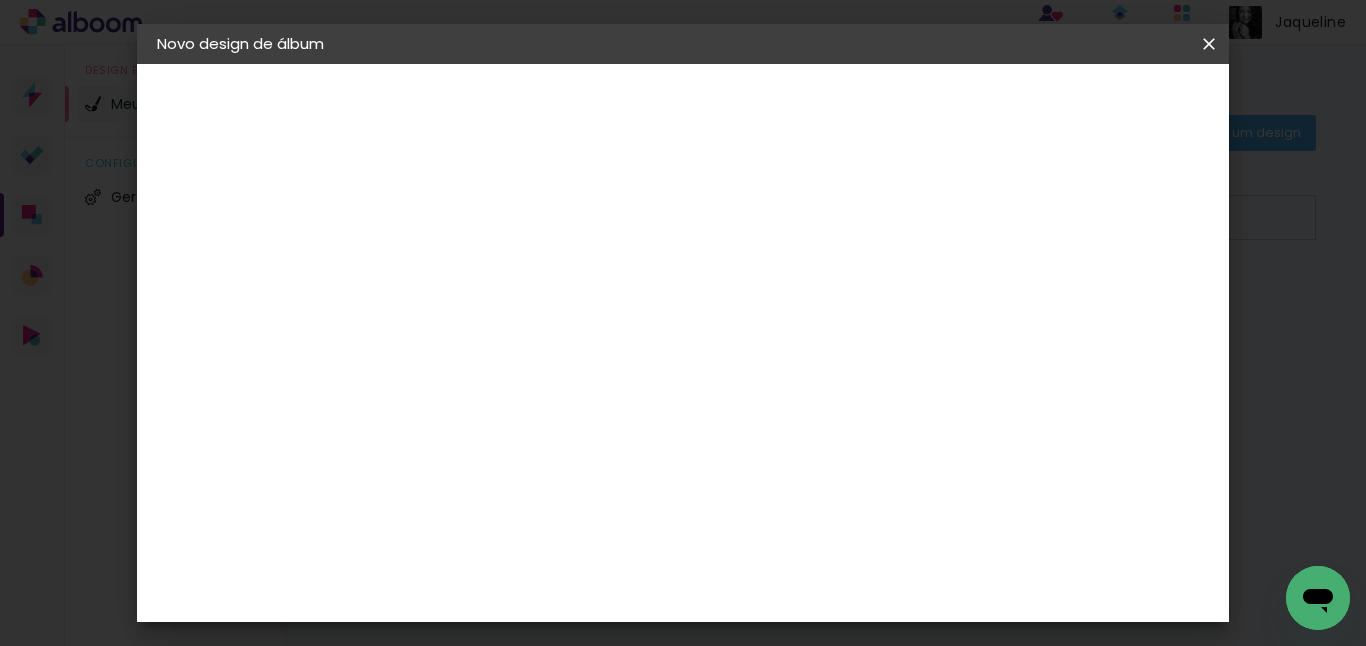 click on "Opções disponíveis Fotolivro Premium Tamanho Escolha o tamanho" at bounding box center [535, 381] 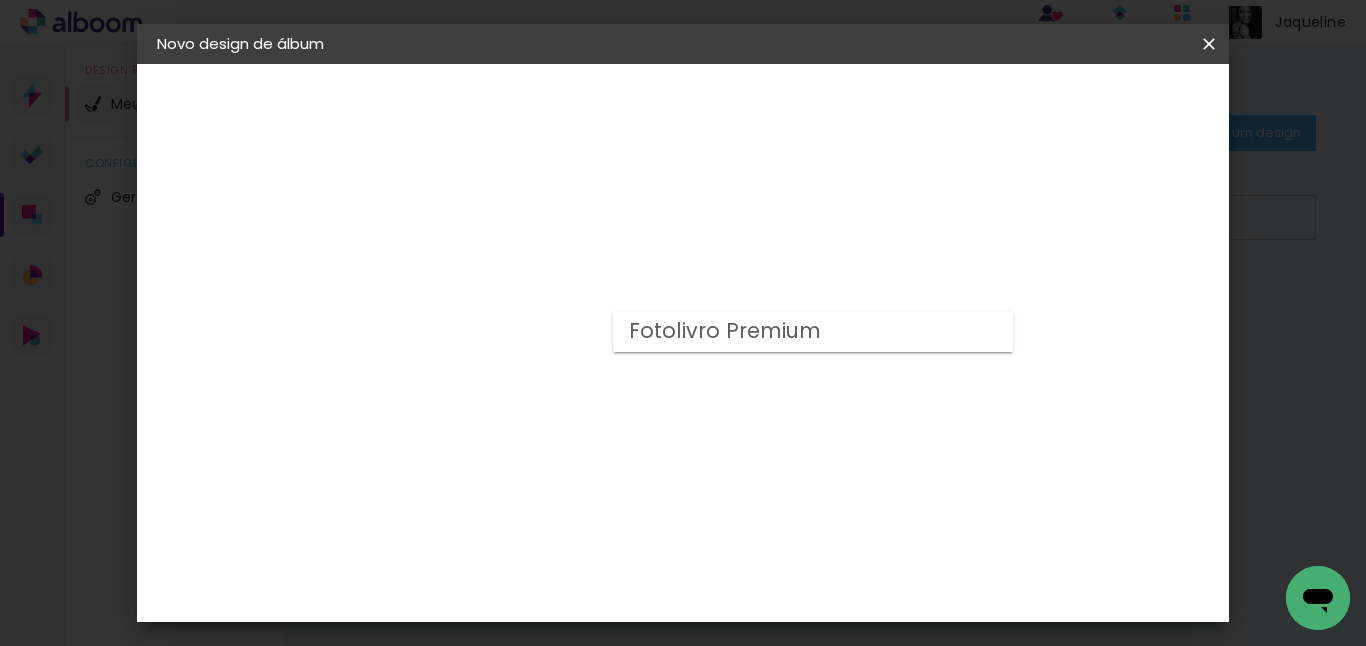 click at bounding box center (813, 322) 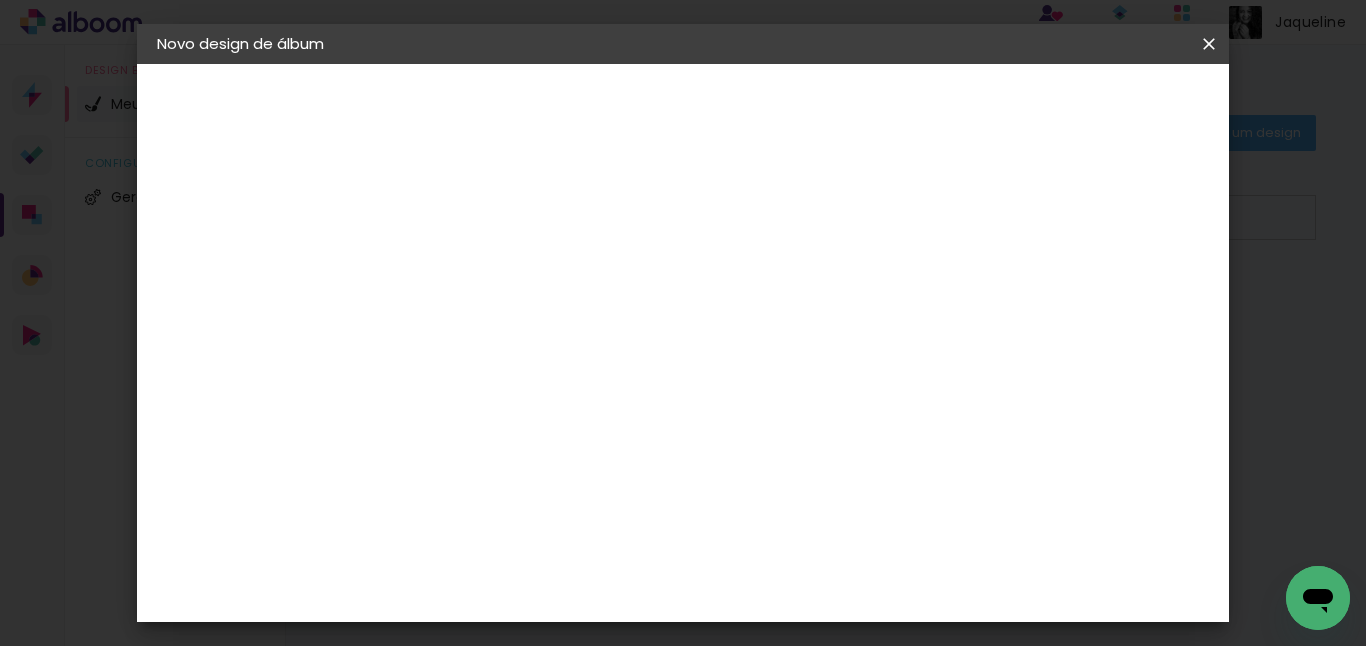 scroll, scrollTop: 300, scrollLeft: 0, axis: vertical 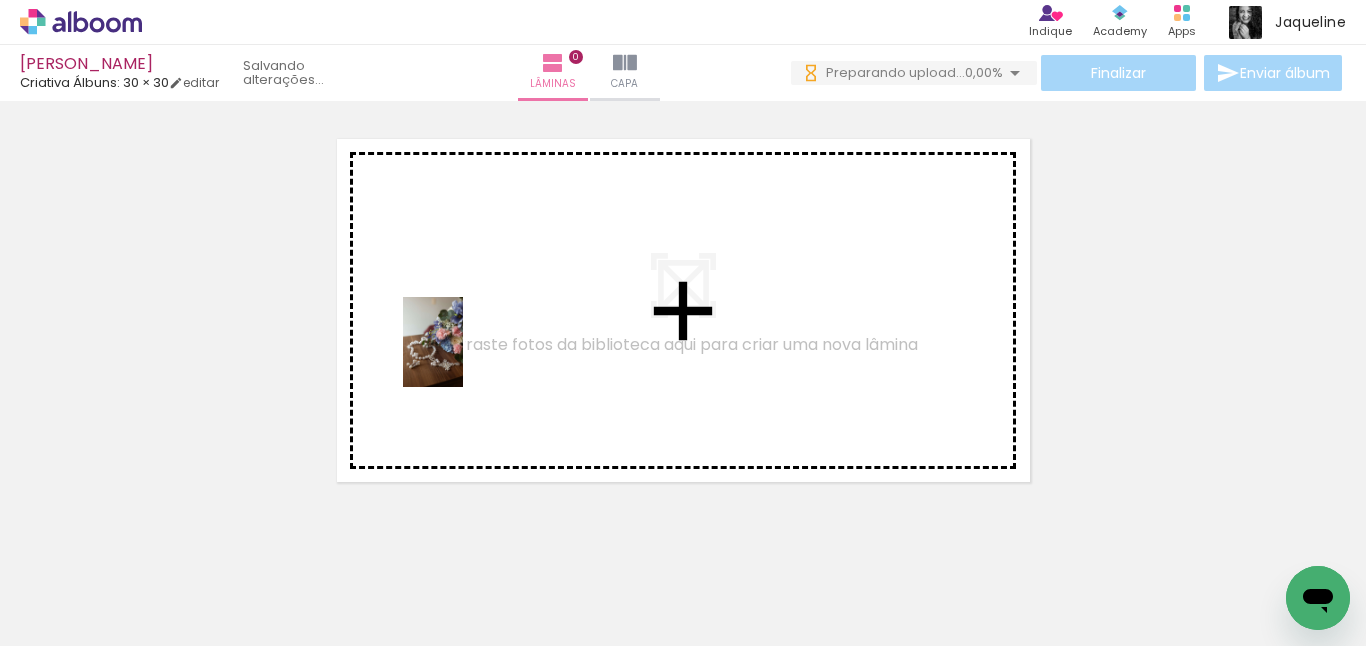 drag, startPoint x: 229, startPoint y: 608, endPoint x: 464, endPoint y: 356, distance: 344.57074 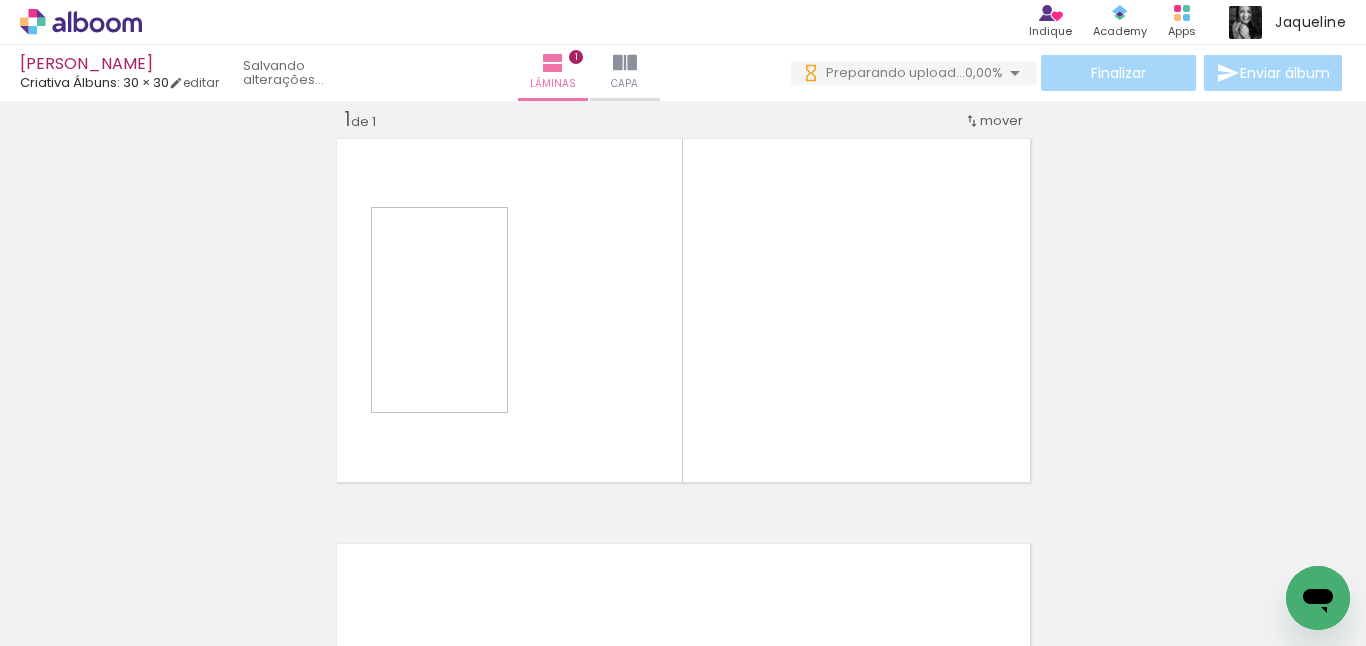 scroll, scrollTop: 26, scrollLeft: 0, axis: vertical 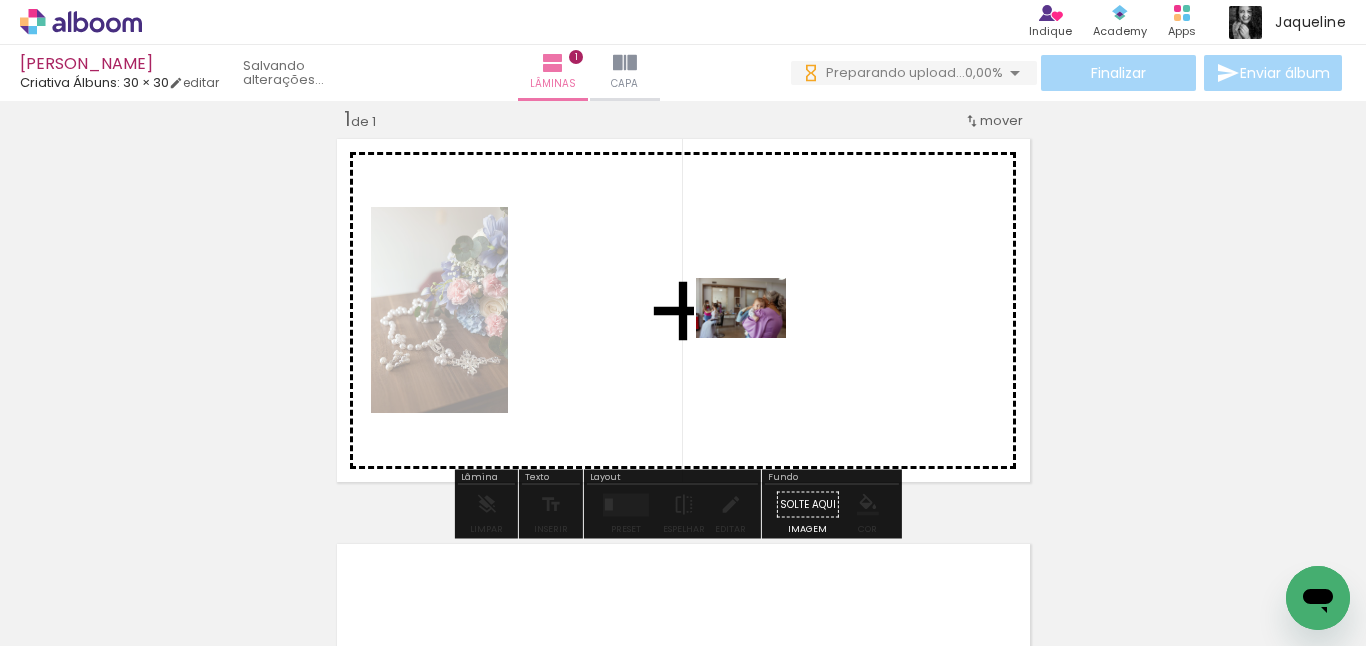 drag, startPoint x: 748, startPoint y: 550, endPoint x: 753, endPoint y: 338, distance: 212.05896 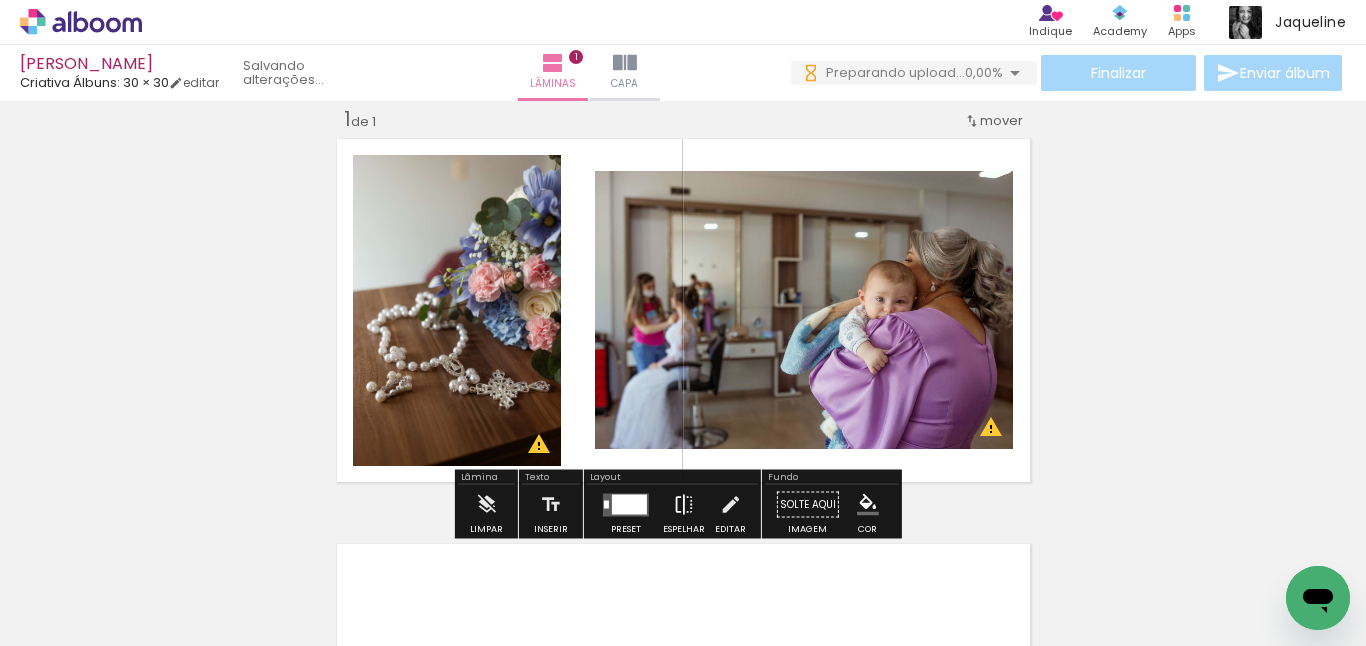 click at bounding box center [684, 505] 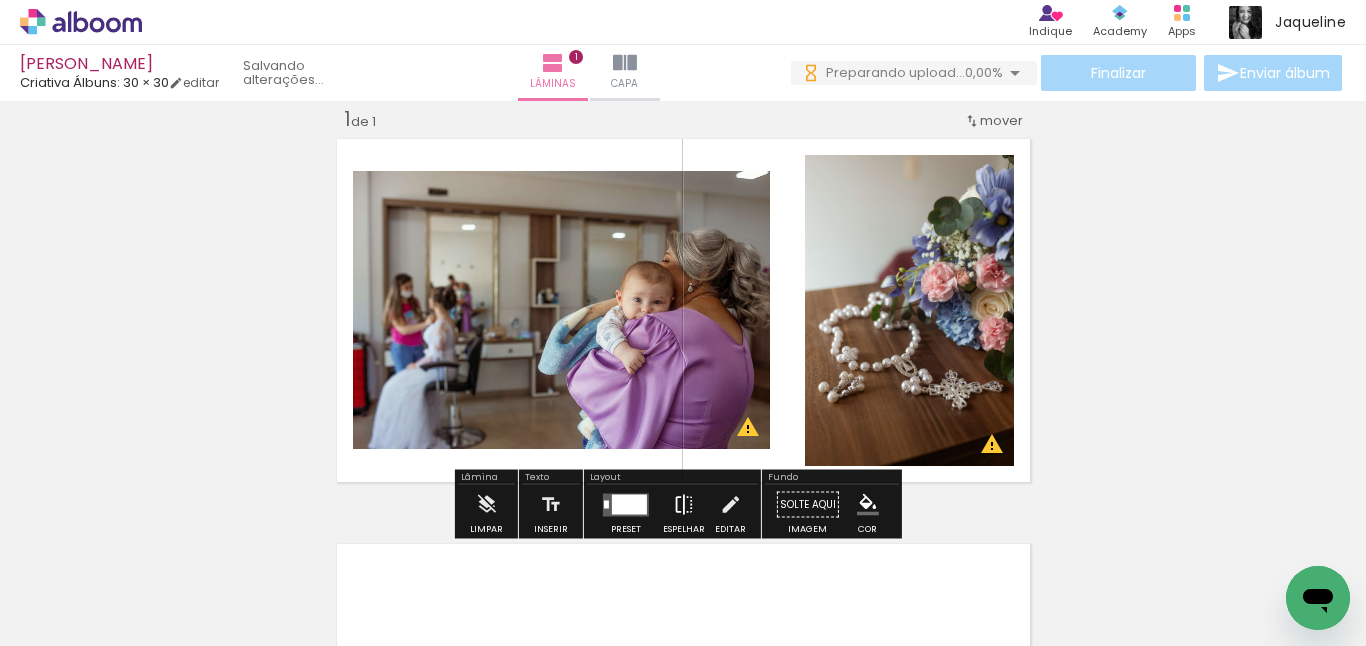 click at bounding box center [684, 505] 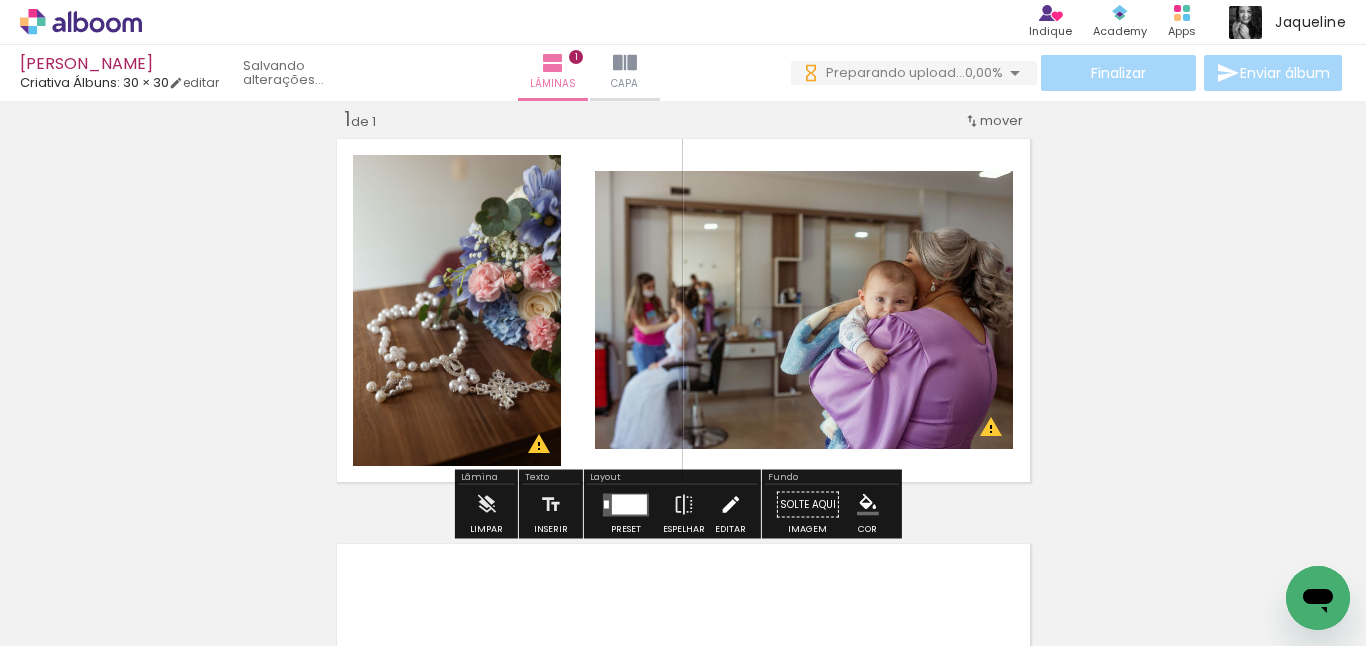 click at bounding box center [730, 505] 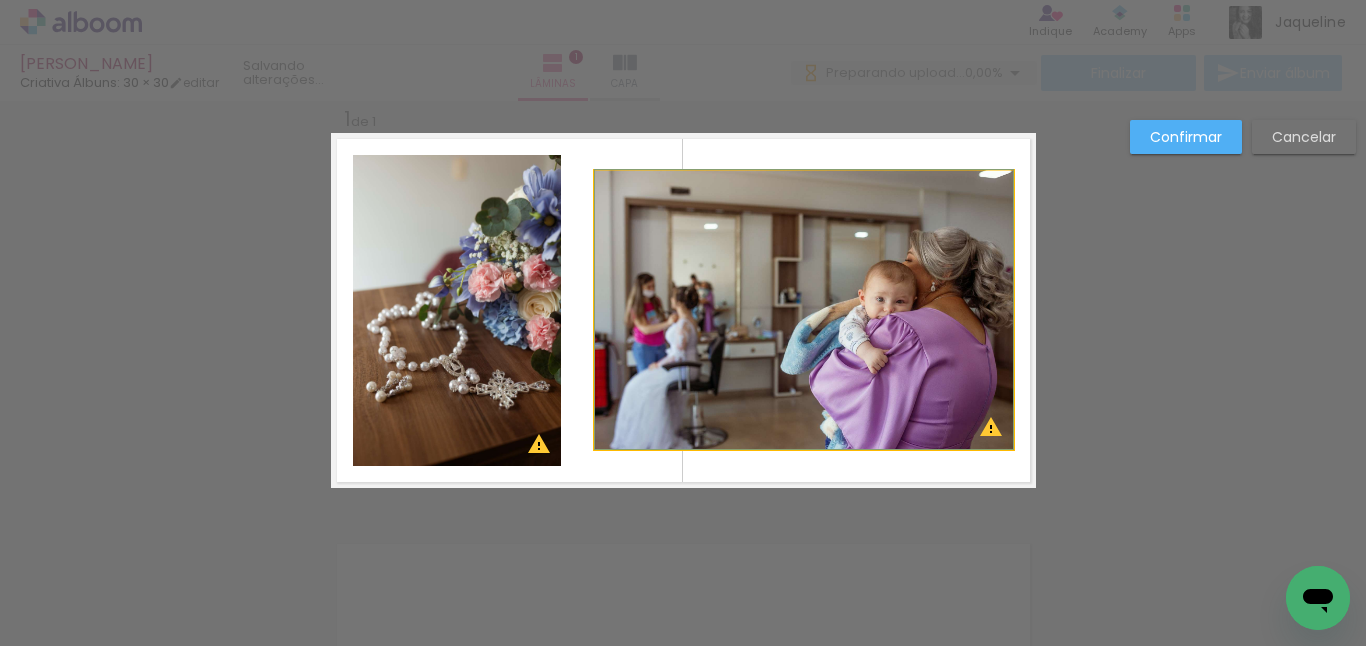 click 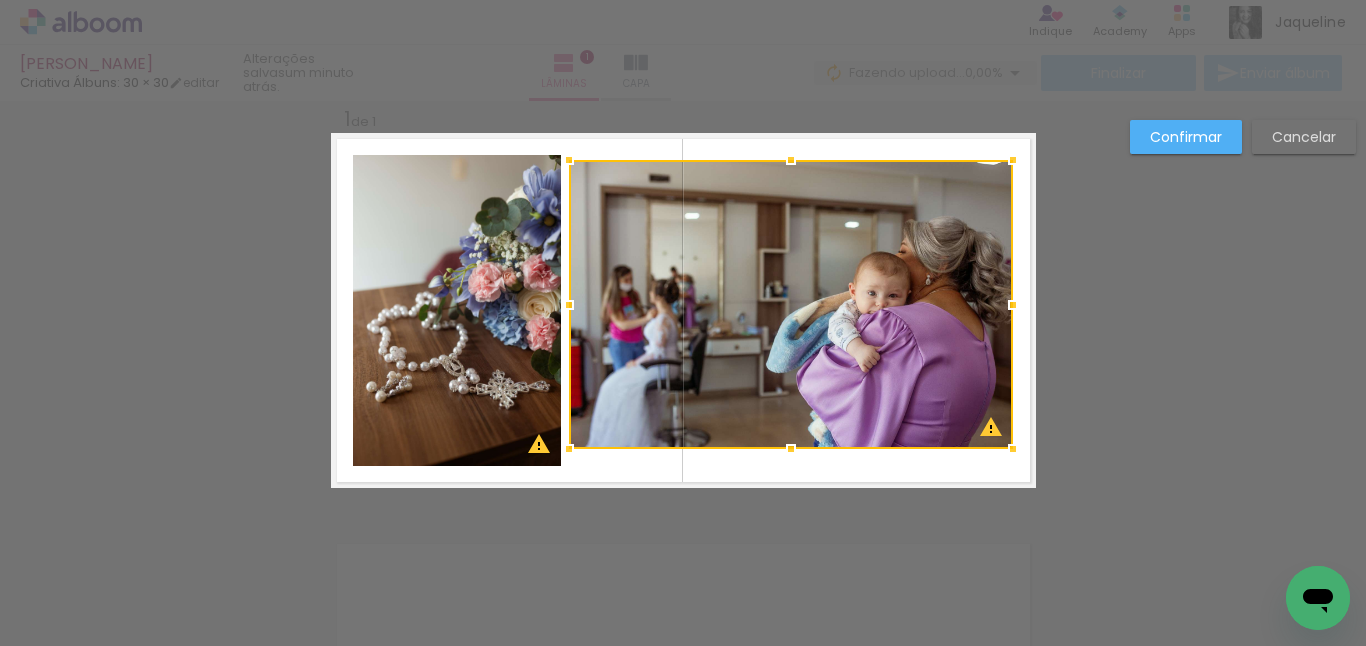 drag, startPoint x: 585, startPoint y: 171, endPoint x: 559, endPoint y: 160, distance: 28.231188 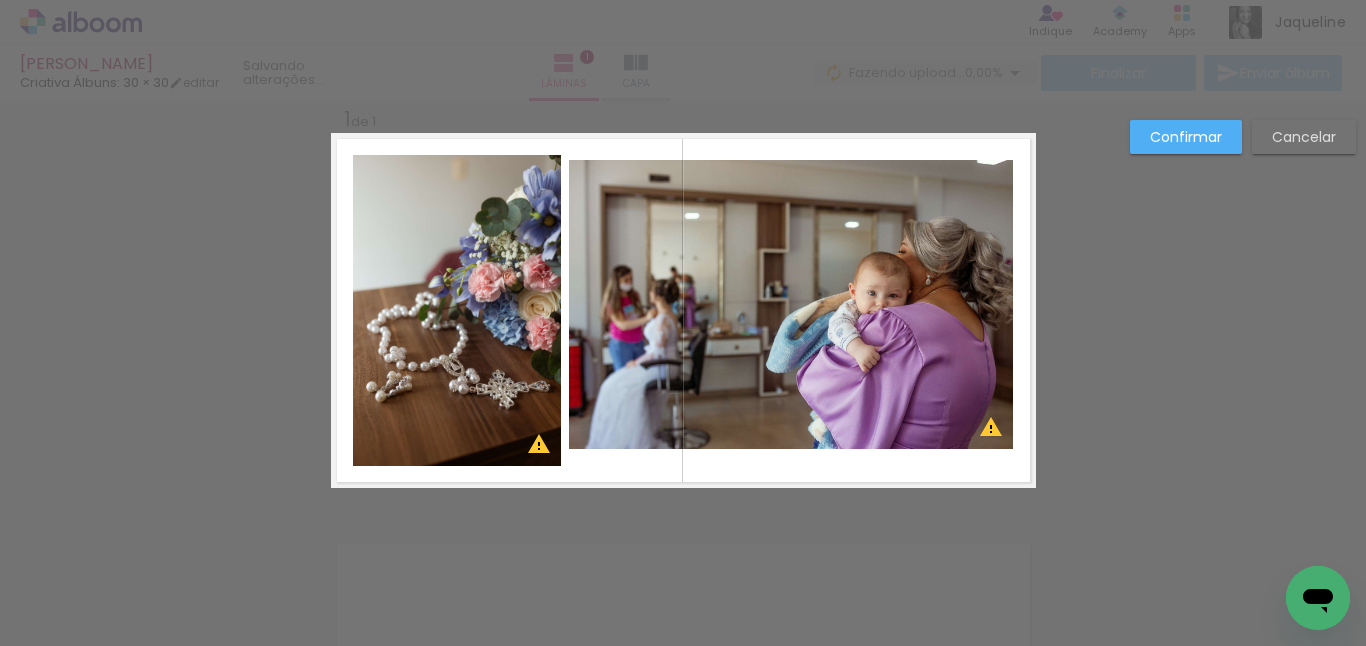click 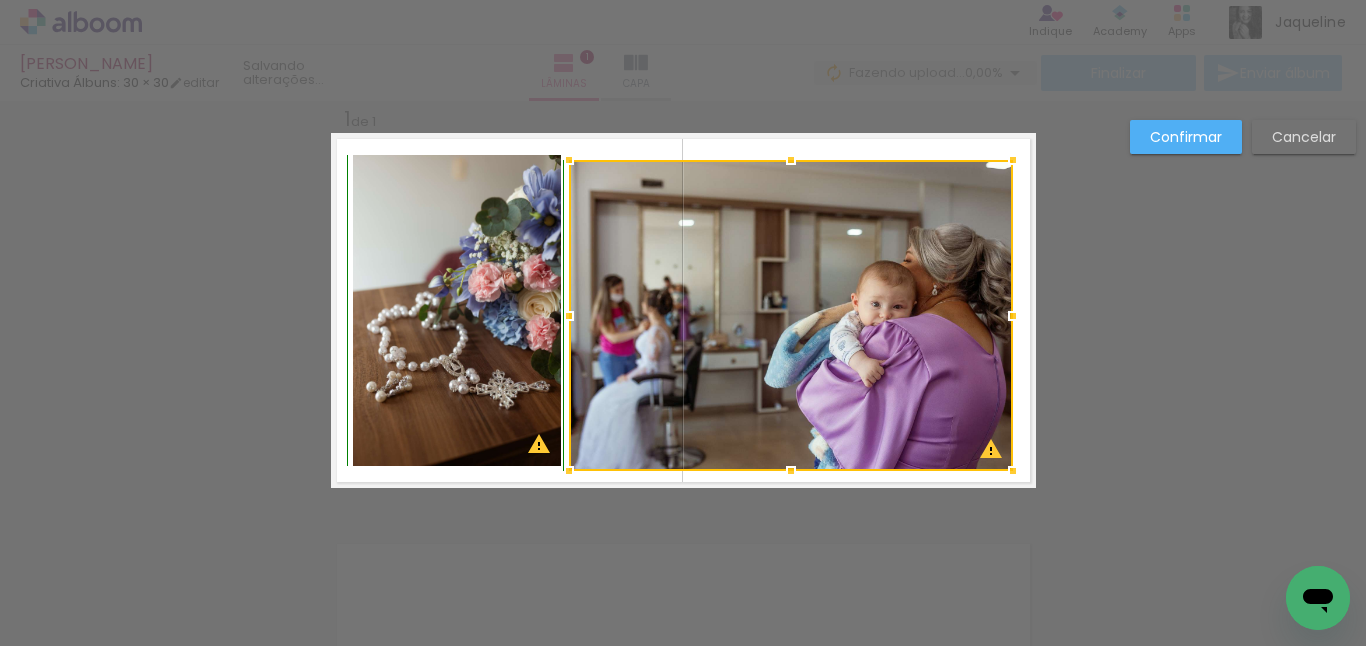 drag, startPoint x: 778, startPoint y: 447, endPoint x: 776, endPoint y: 462, distance: 15.132746 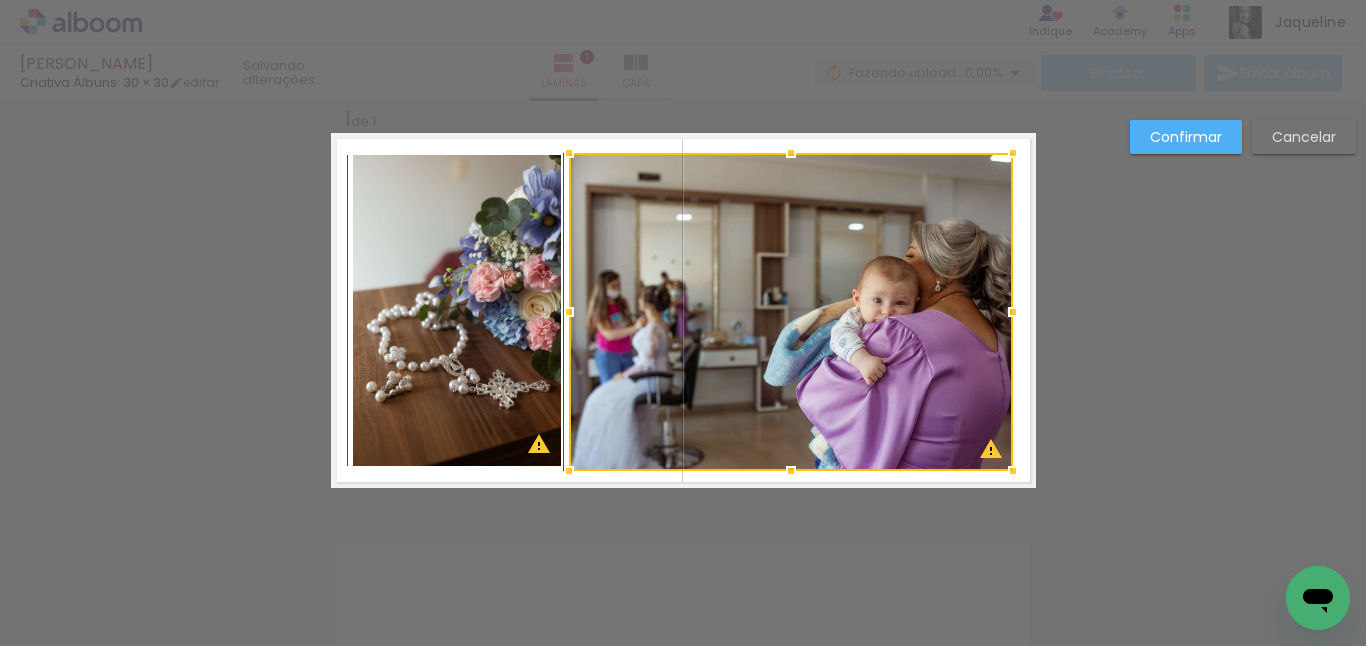 click at bounding box center (791, 153) 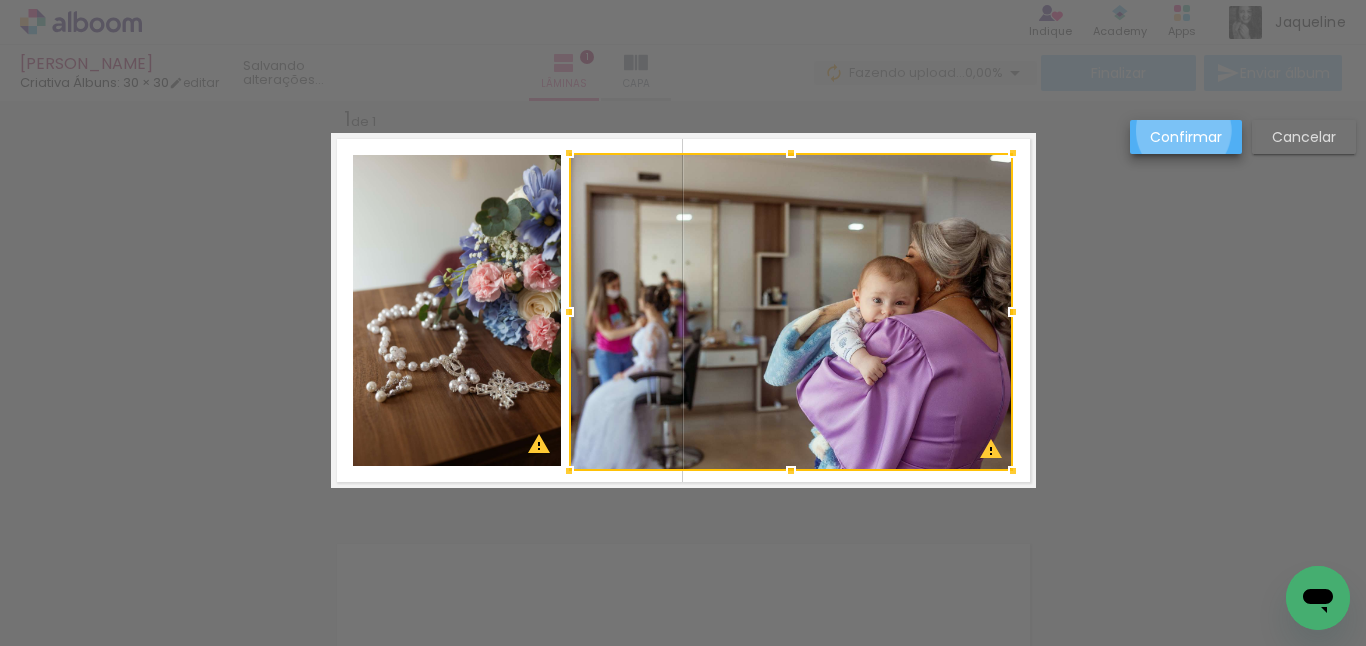 click on "Confirmar" at bounding box center [0, 0] 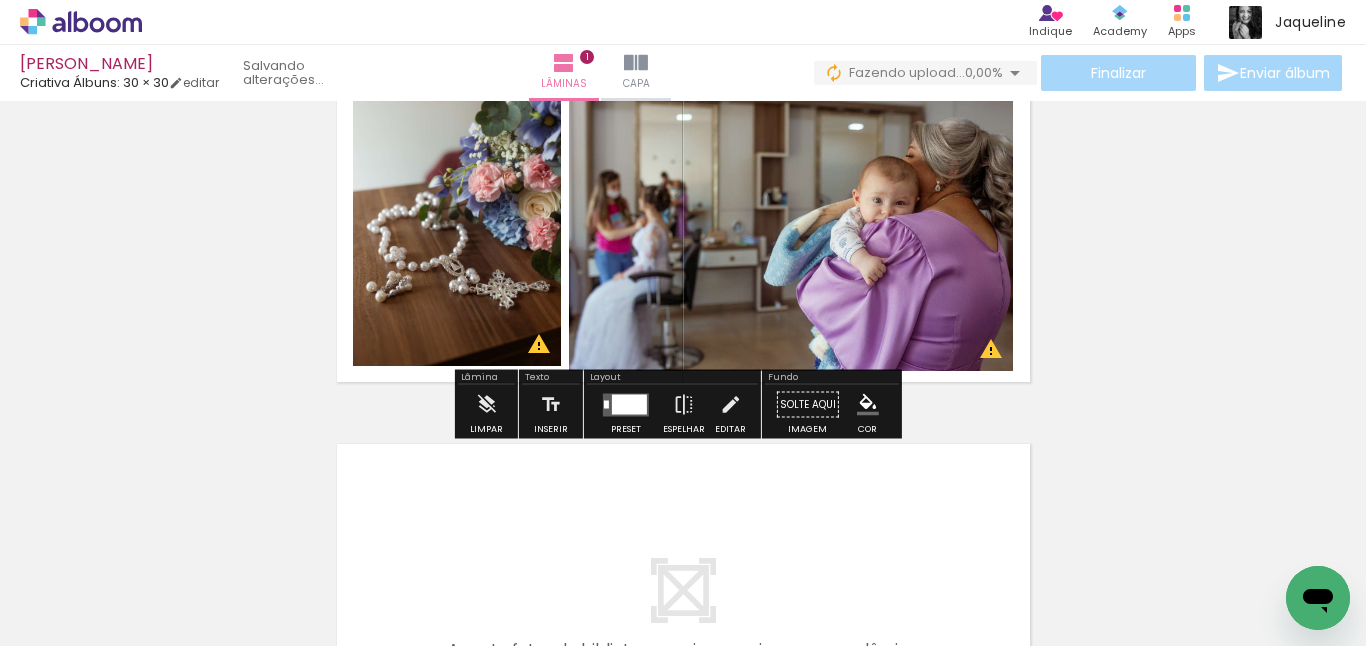 scroll, scrollTop: 326, scrollLeft: 0, axis: vertical 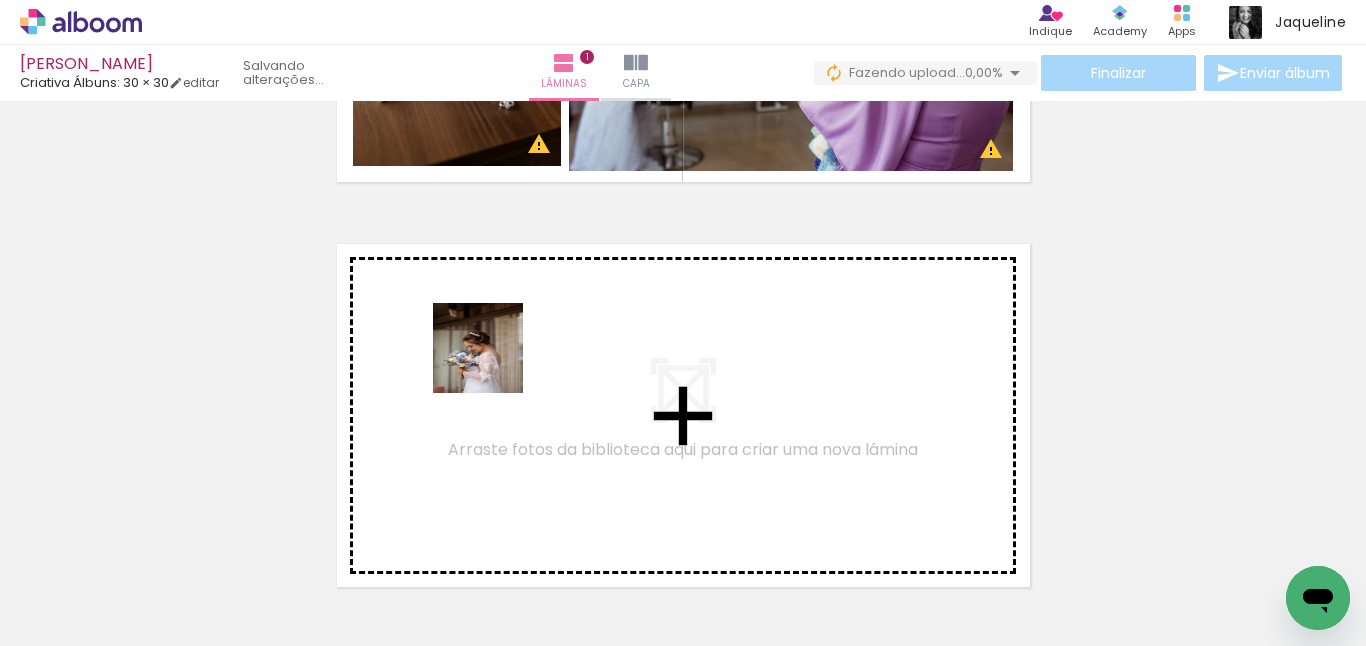 drag, startPoint x: 552, startPoint y: 590, endPoint x: 657, endPoint y: 603, distance: 105.801704 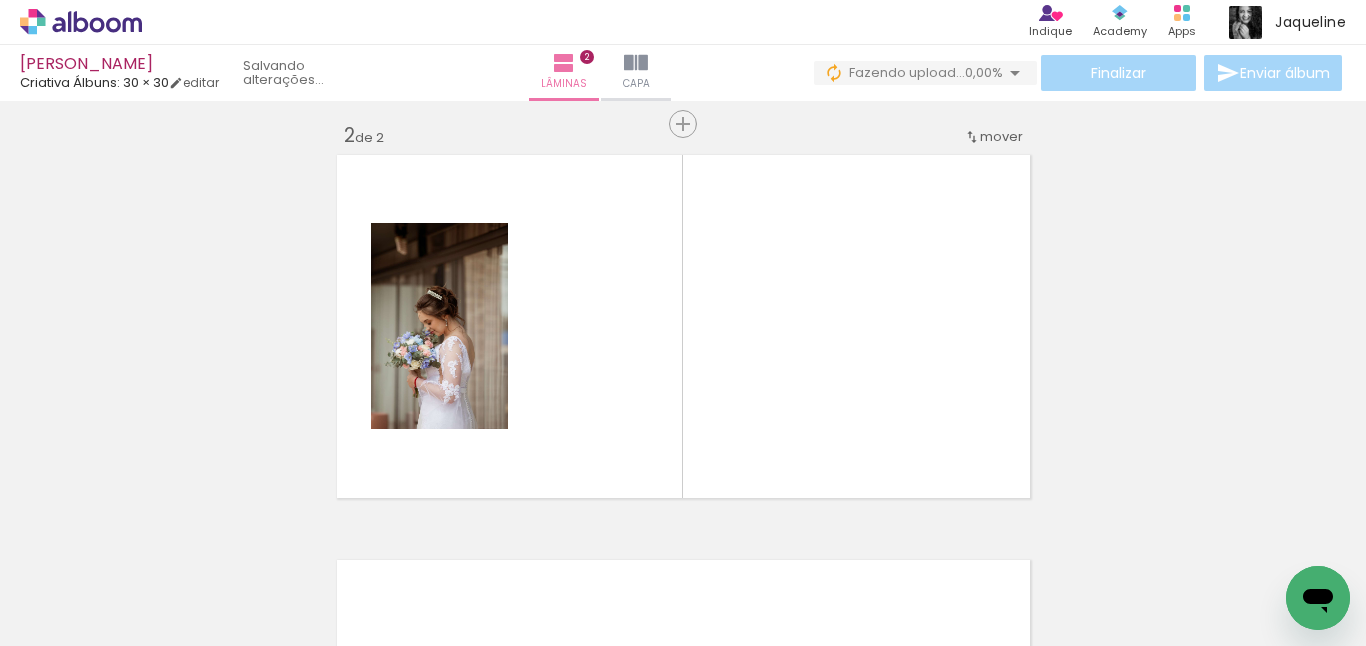 scroll, scrollTop: 431, scrollLeft: 0, axis: vertical 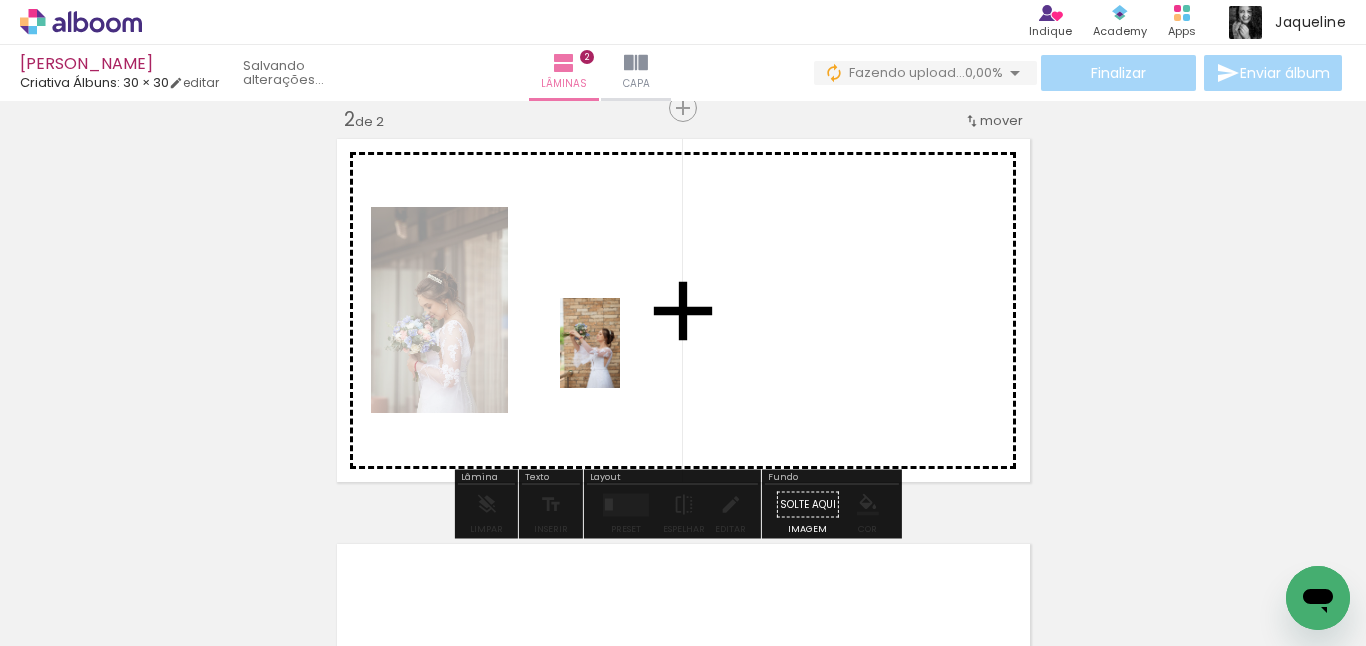 drag, startPoint x: 659, startPoint y: 594, endPoint x: 620, endPoint y: 358, distance: 239.20076 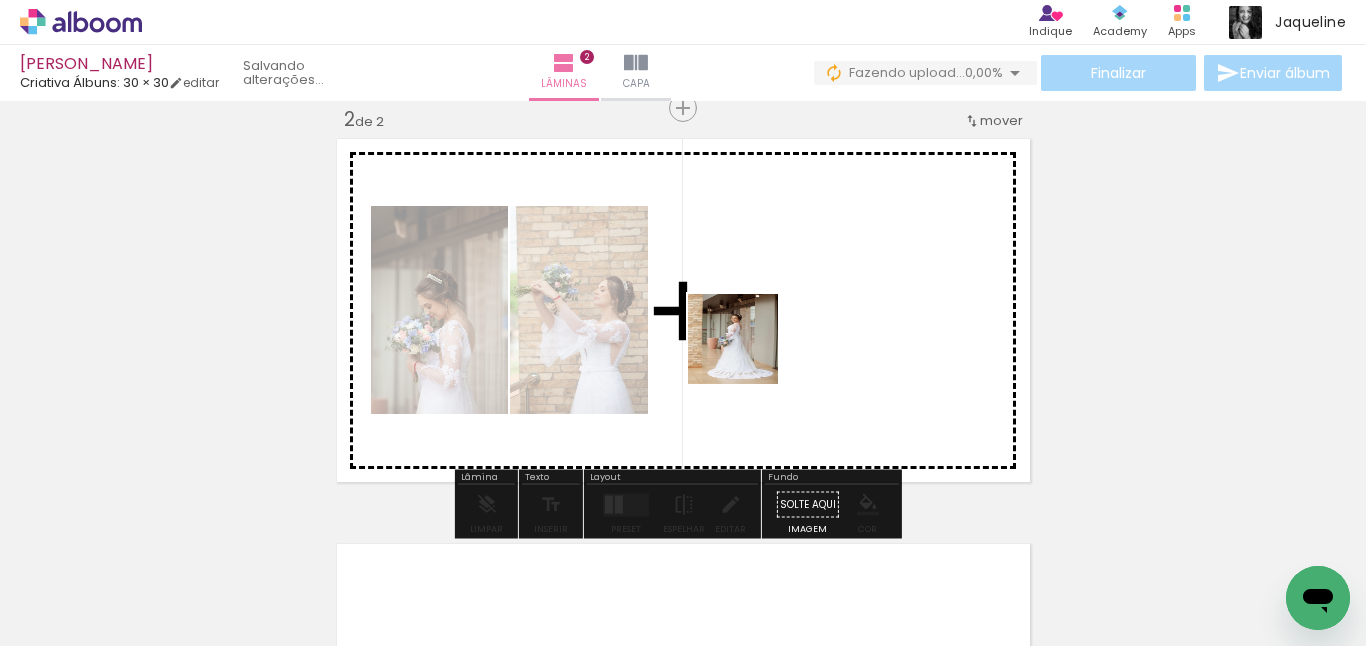 drag, startPoint x: 443, startPoint y: 591, endPoint x: 763, endPoint y: 351, distance: 400 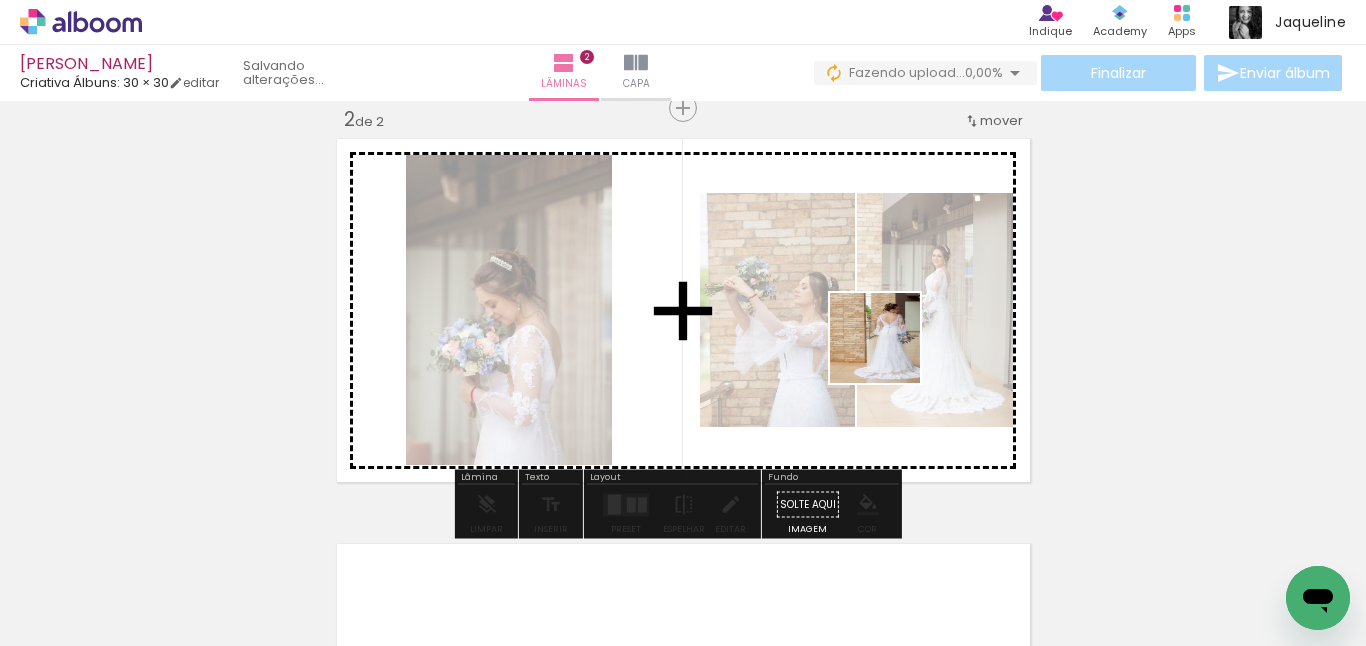 drag, startPoint x: 328, startPoint y: 585, endPoint x: 925, endPoint y: 336, distance: 646.8462 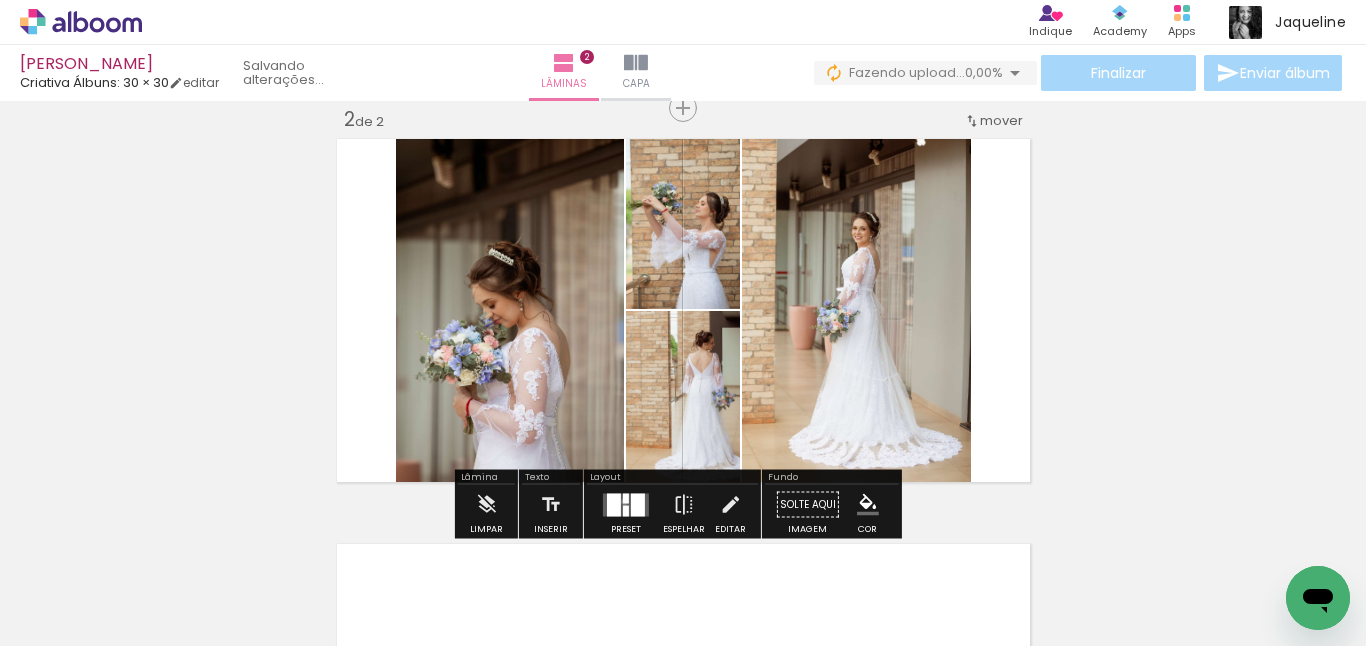 click at bounding box center [626, 498] 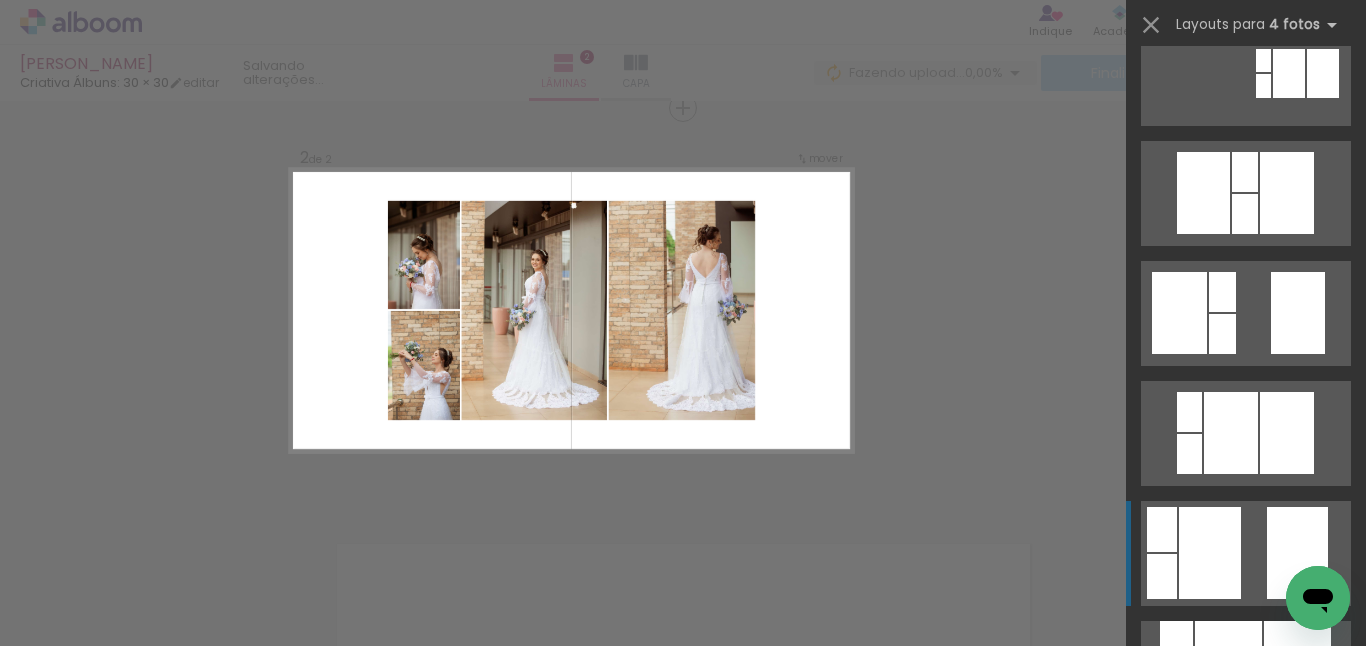 scroll, scrollTop: 600, scrollLeft: 0, axis: vertical 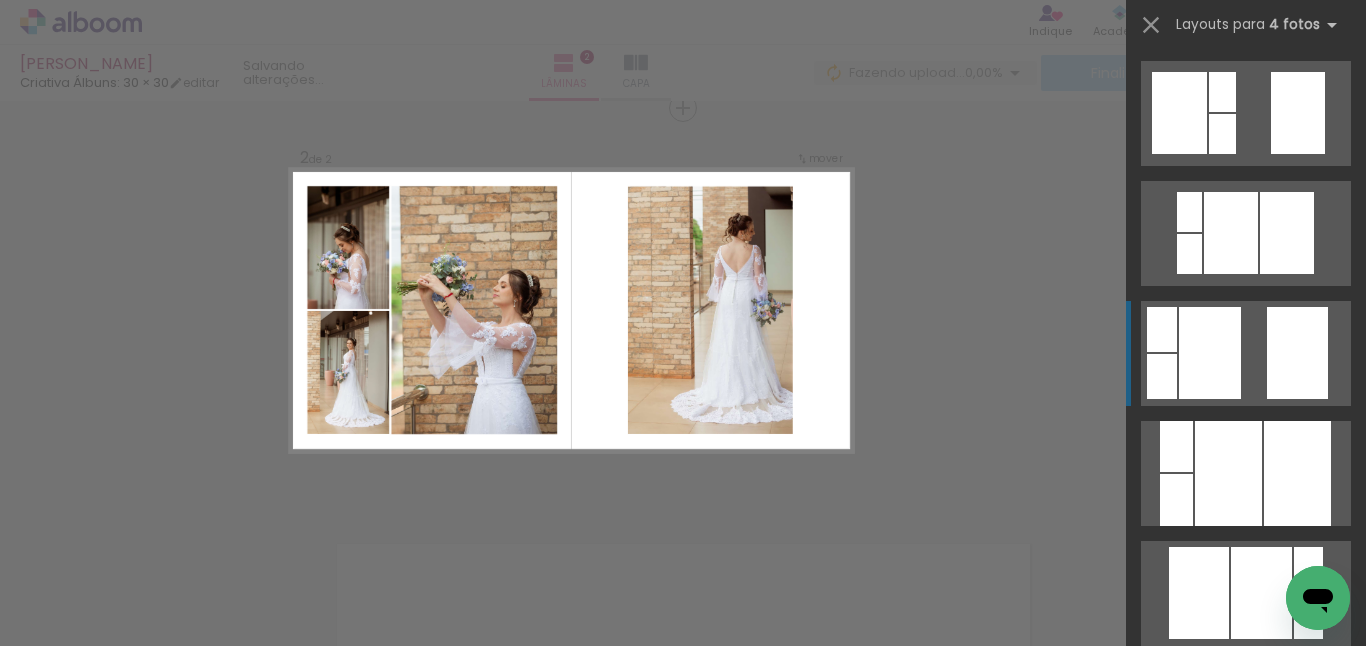 click at bounding box center (1297, -380) 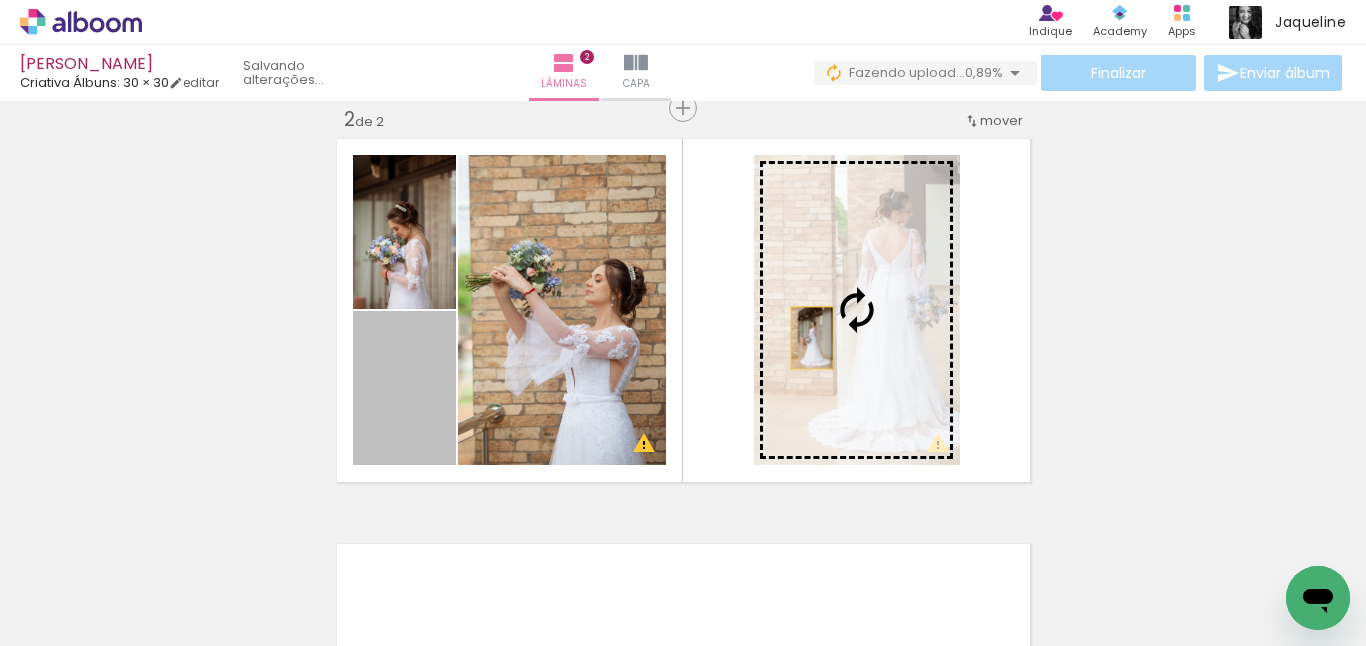 drag, startPoint x: 430, startPoint y: 383, endPoint x: 811, endPoint y: 337, distance: 383.76685 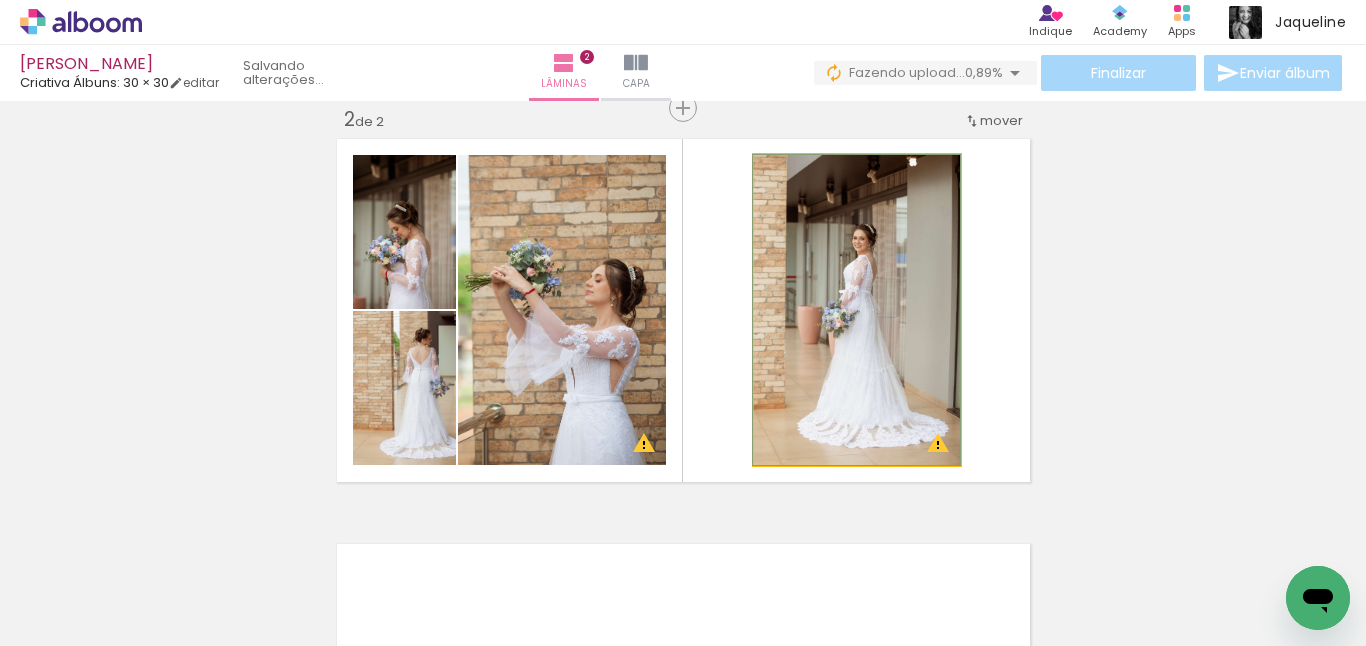 drag, startPoint x: 896, startPoint y: 337, endPoint x: 833, endPoint y: 337, distance: 63 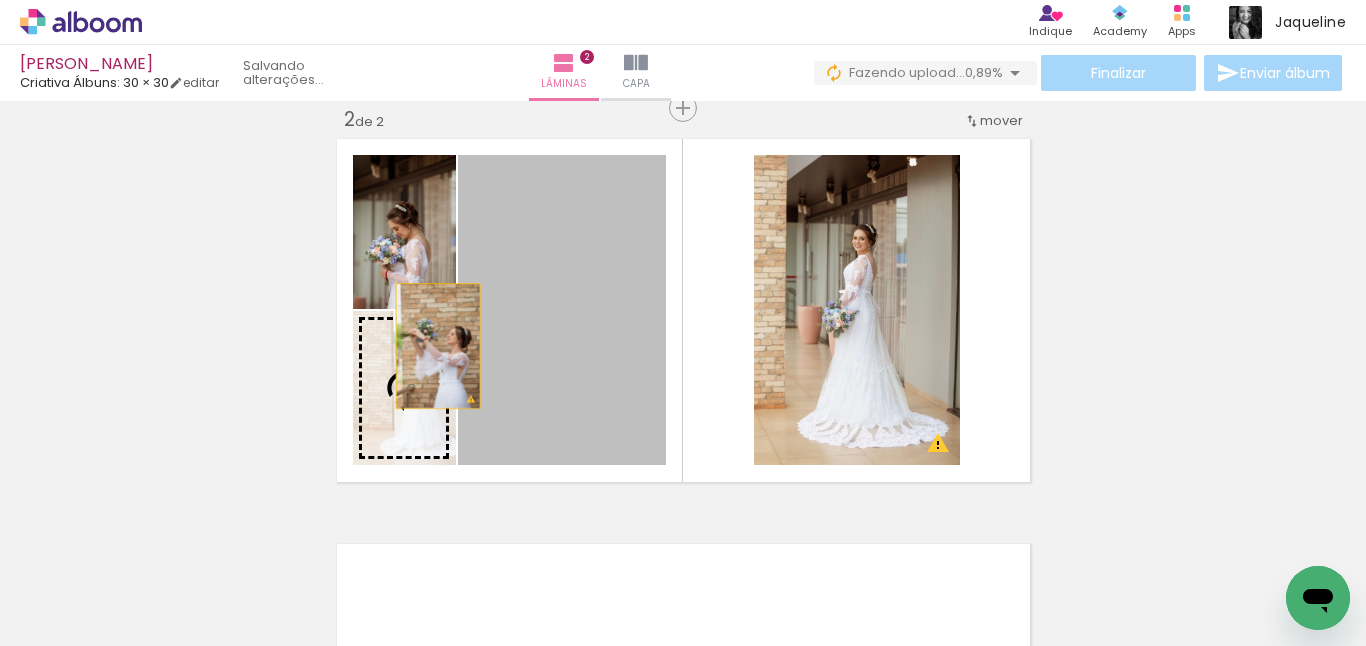 drag, startPoint x: 584, startPoint y: 304, endPoint x: 456, endPoint y: 345, distance: 134.4061 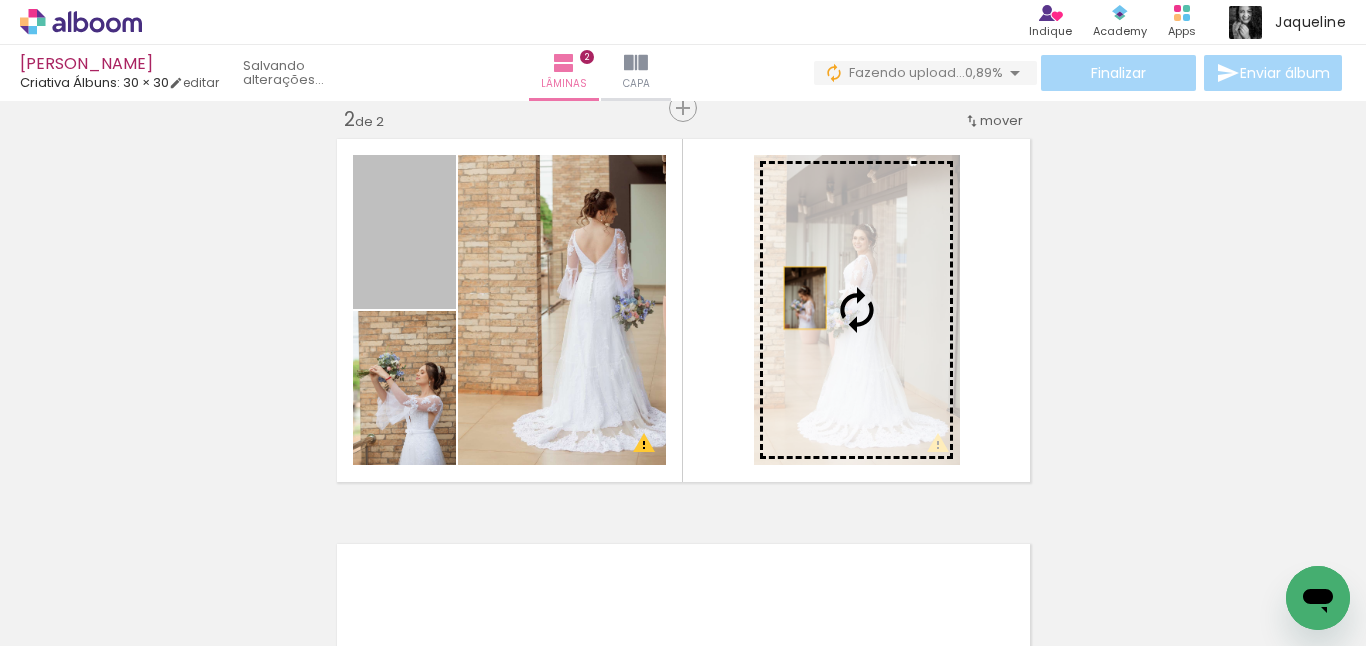 drag, startPoint x: 436, startPoint y: 286, endPoint x: 817, endPoint y: 298, distance: 381.18893 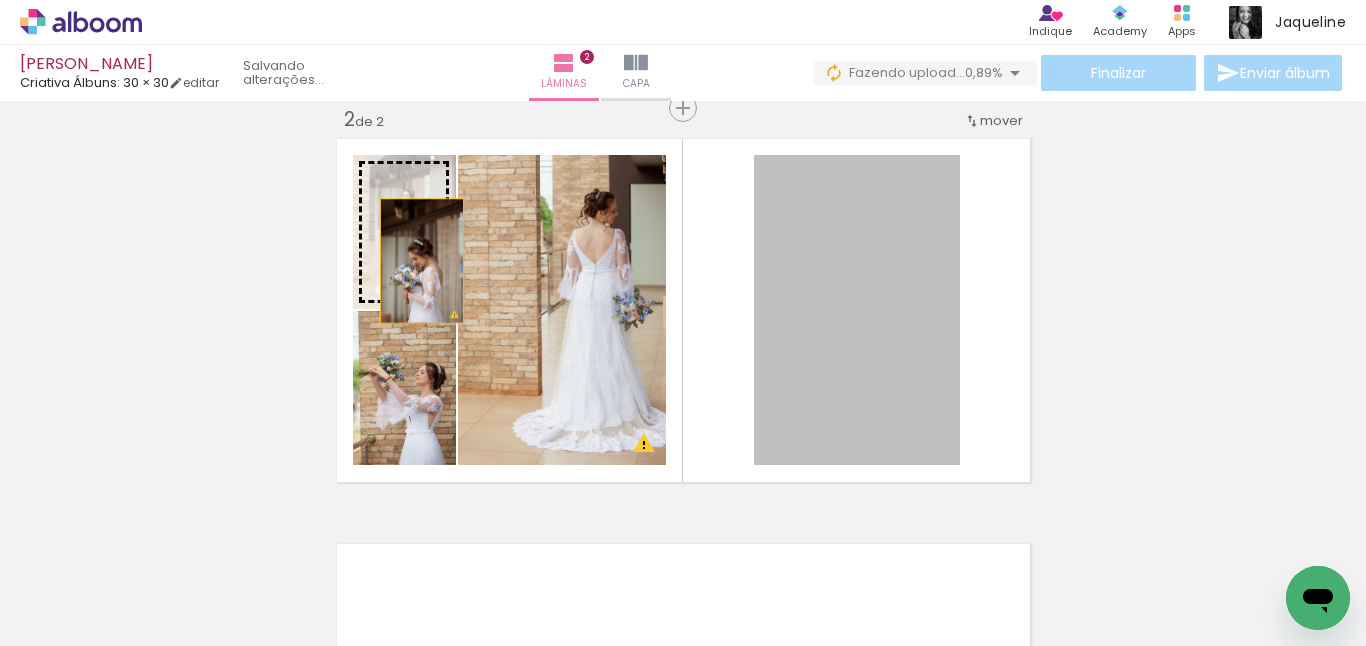 drag, startPoint x: 883, startPoint y: 346, endPoint x: 390, endPoint y: 257, distance: 500.96906 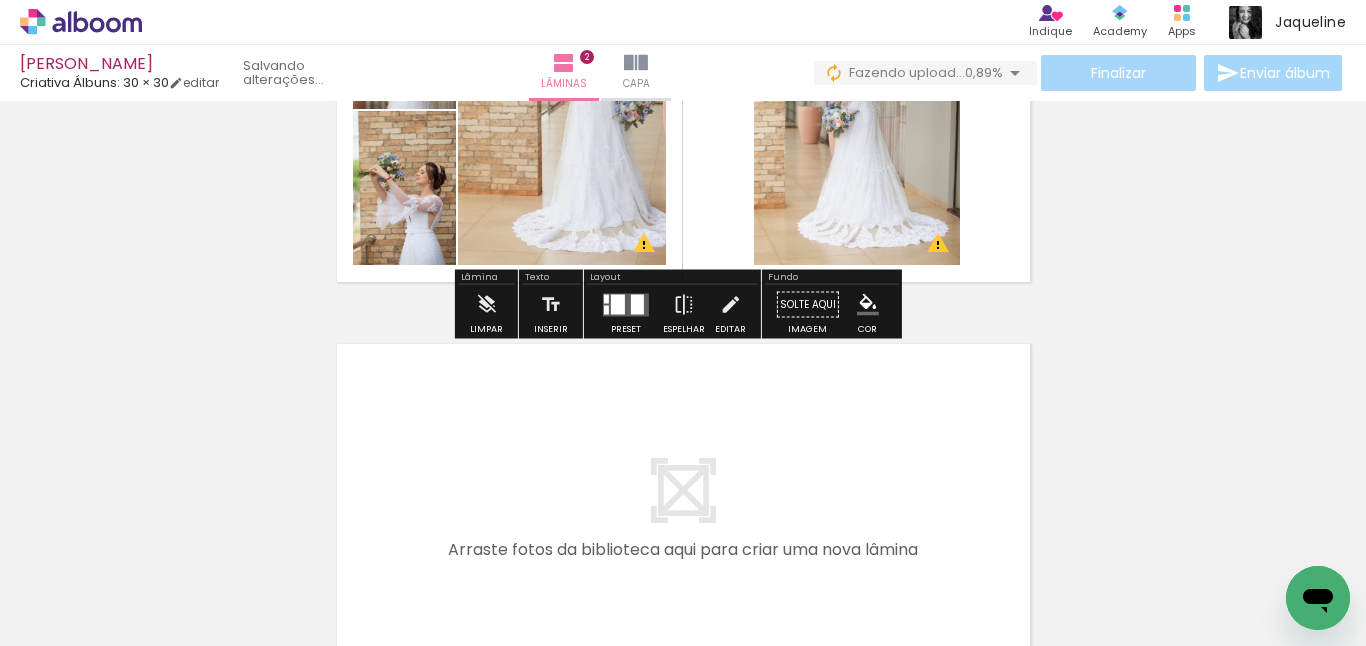 scroll, scrollTop: 731, scrollLeft: 0, axis: vertical 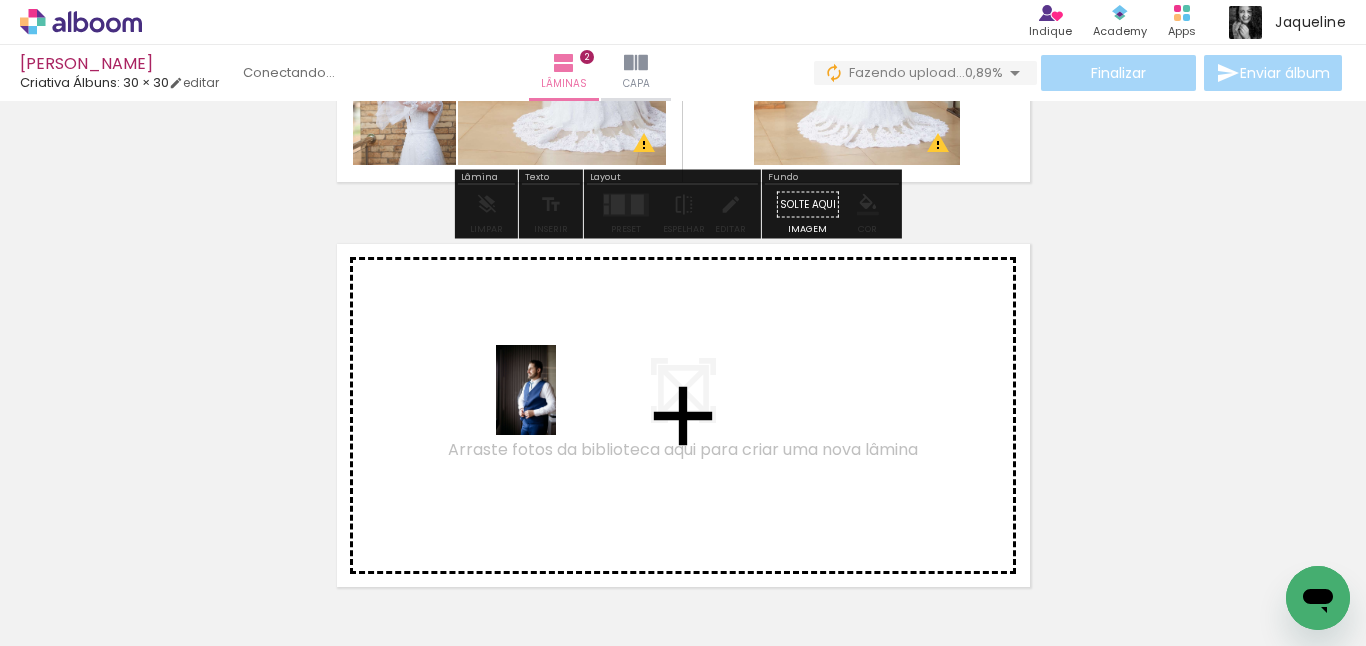 drag, startPoint x: 875, startPoint y: 597, endPoint x: 556, endPoint y: 405, distance: 372.3238 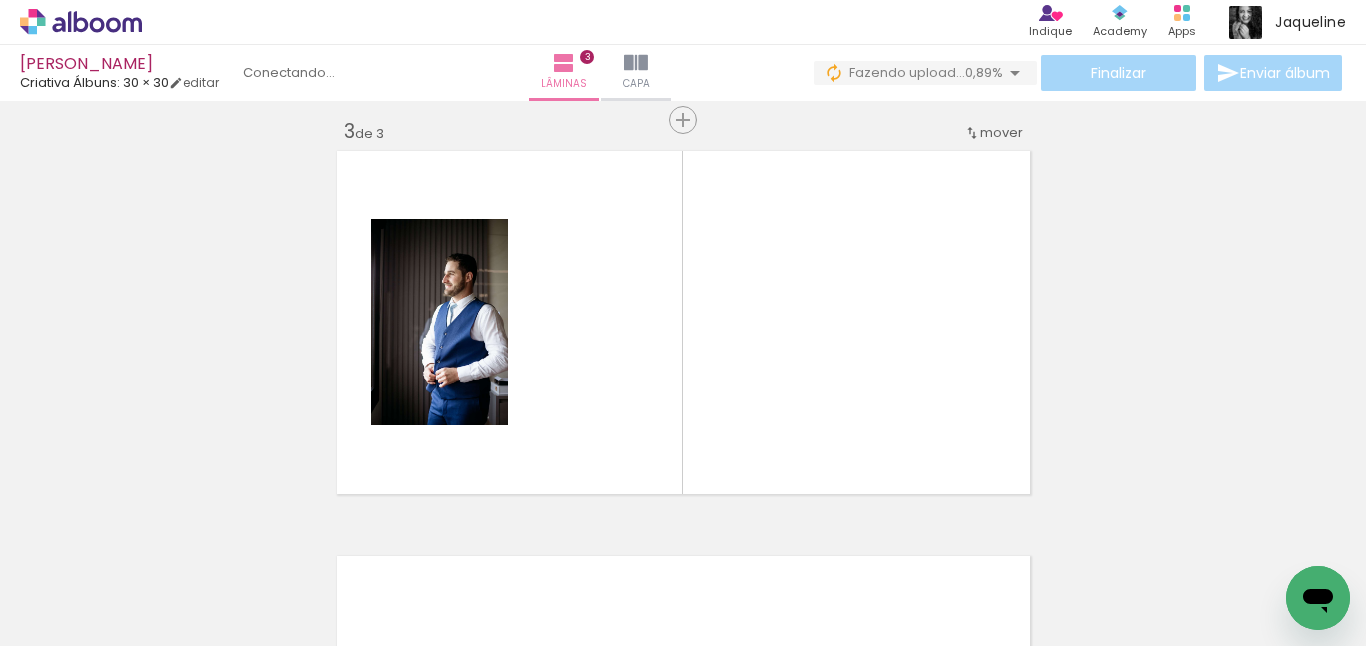 scroll, scrollTop: 836, scrollLeft: 0, axis: vertical 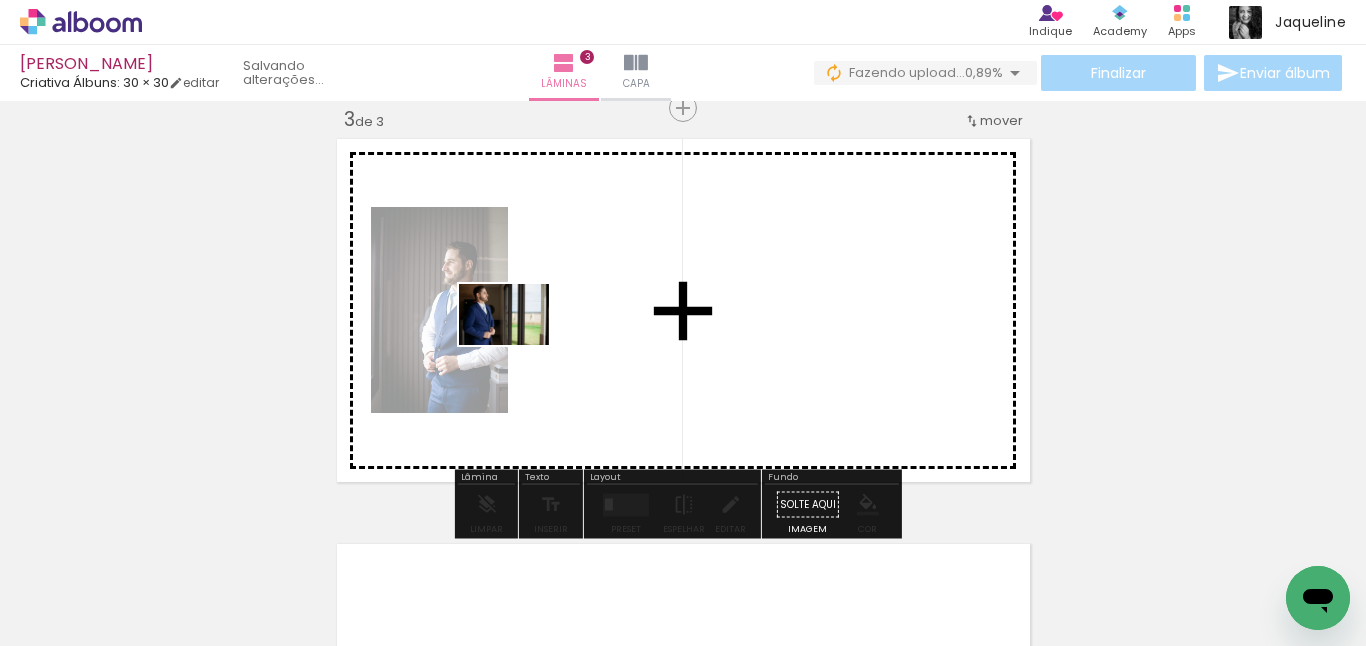 drag, startPoint x: 995, startPoint y: 574, endPoint x: 519, endPoint y: 344, distance: 528.6549 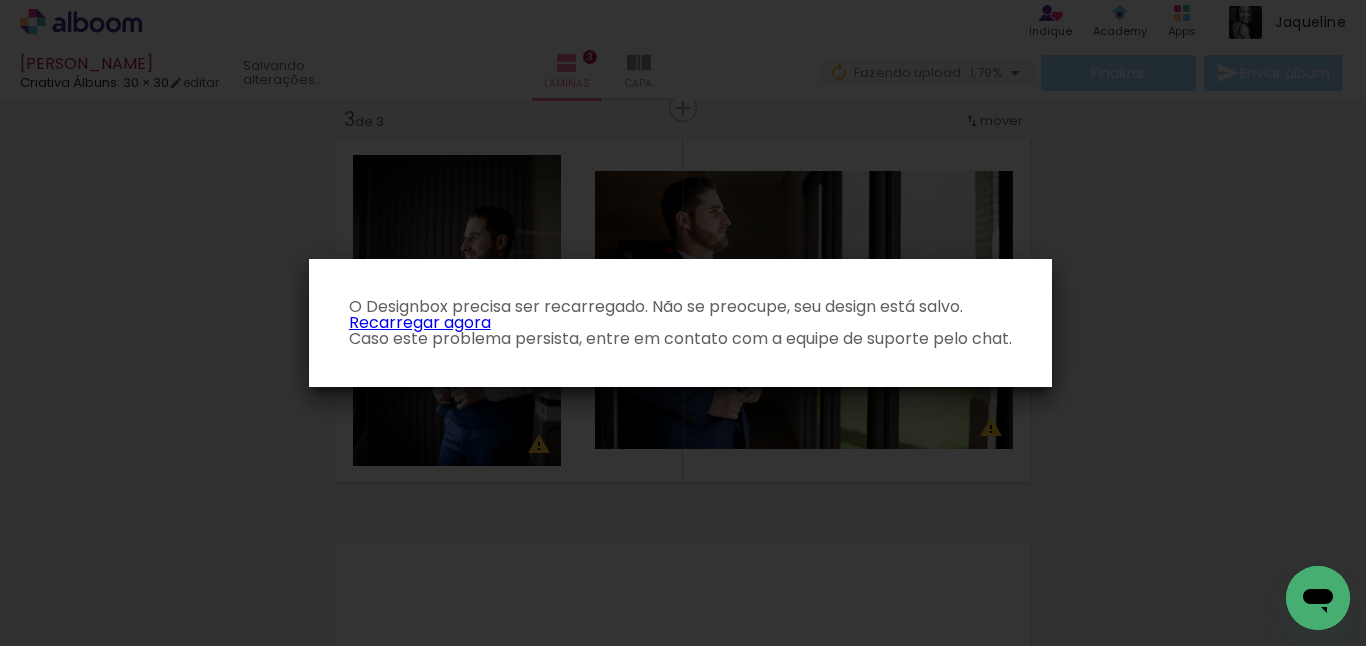 click on "Recarregar agora" at bounding box center (420, 322) 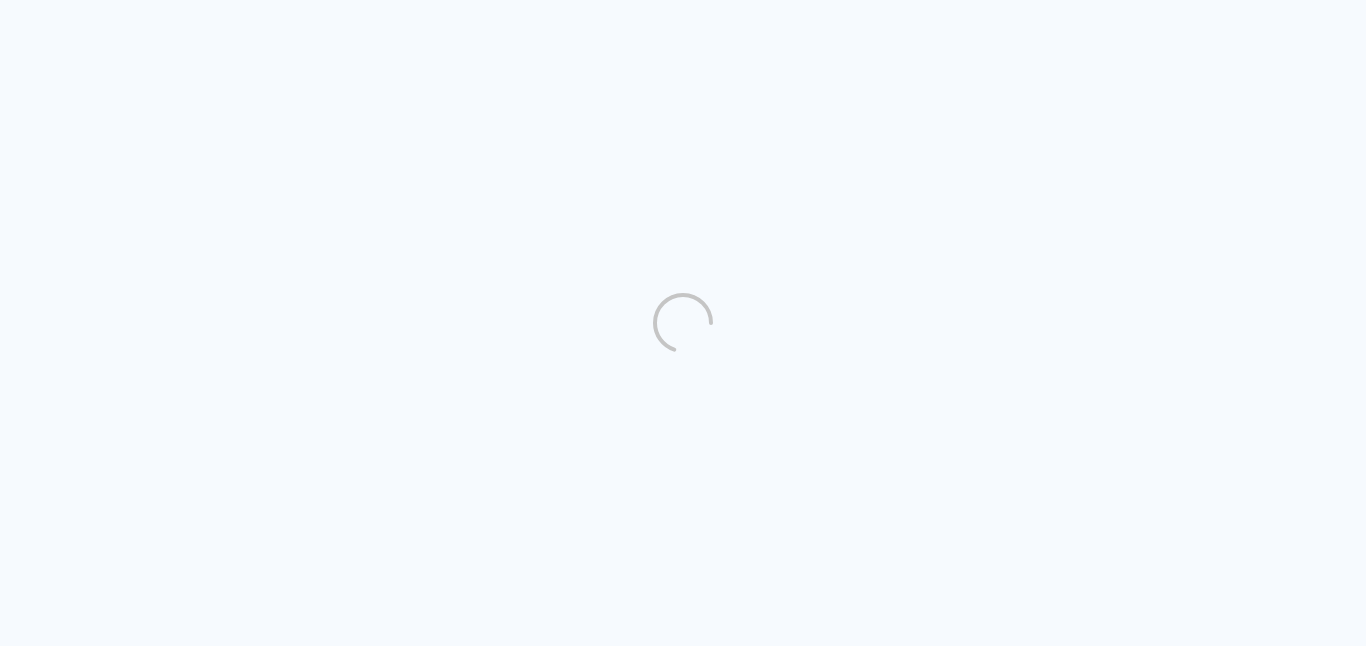 scroll, scrollTop: 0, scrollLeft: 0, axis: both 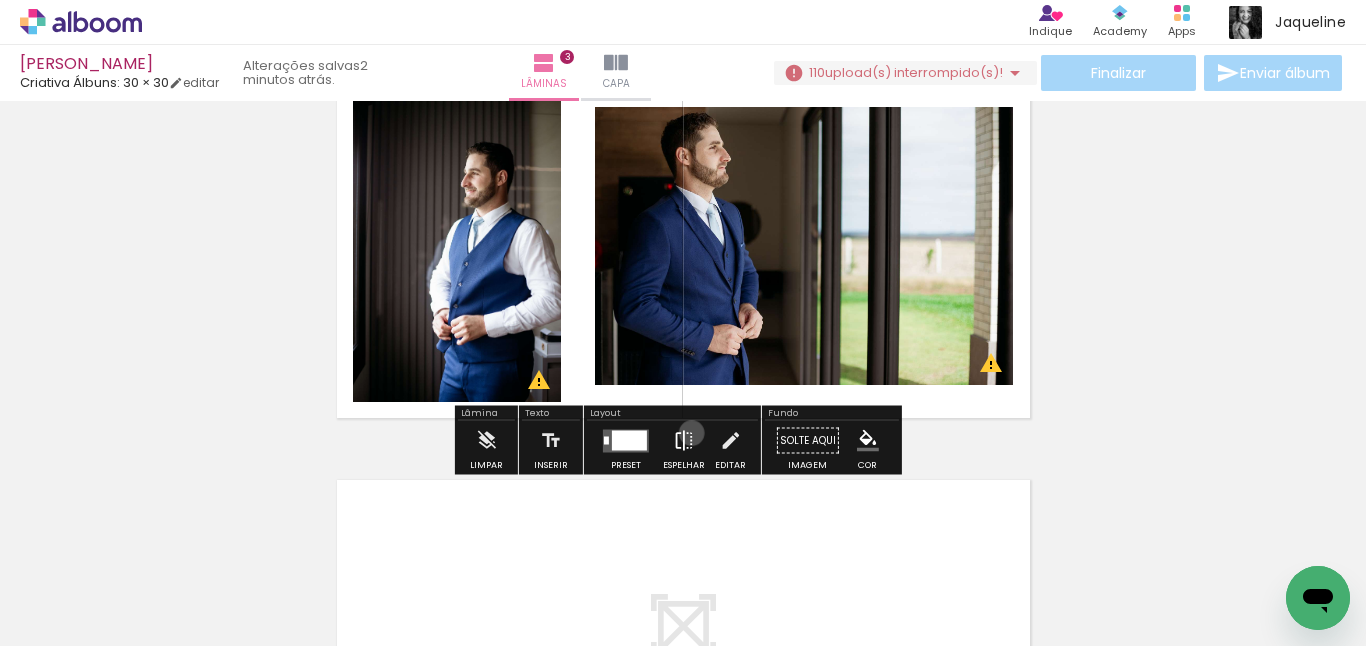 click at bounding box center [684, 441] 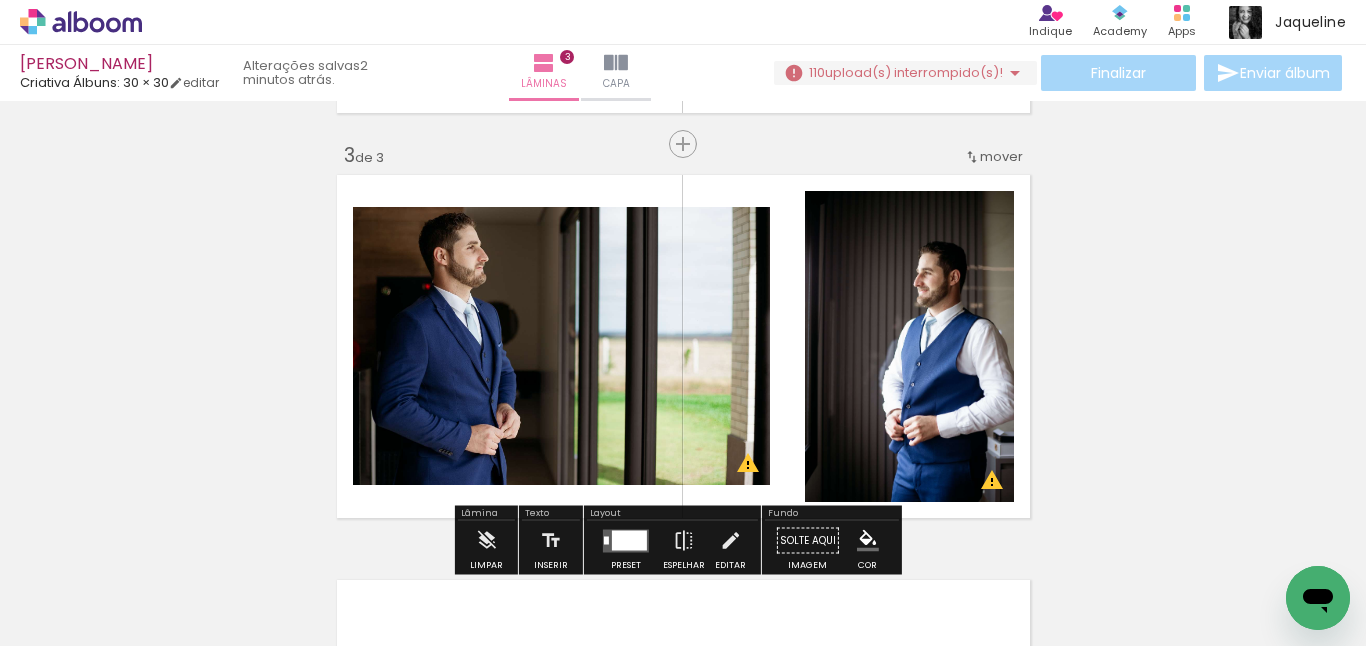 scroll, scrollTop: 900, scrollLeft: 0, axis: vertical 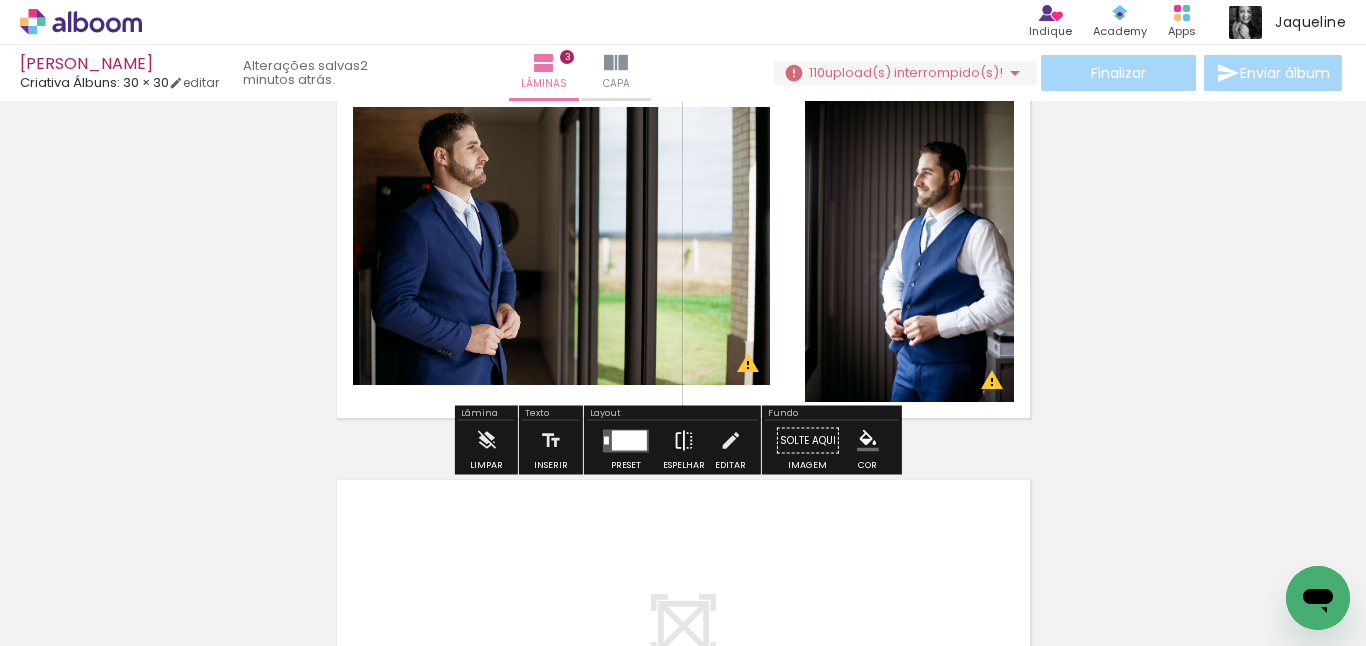 click at bounding box center [684, 441] 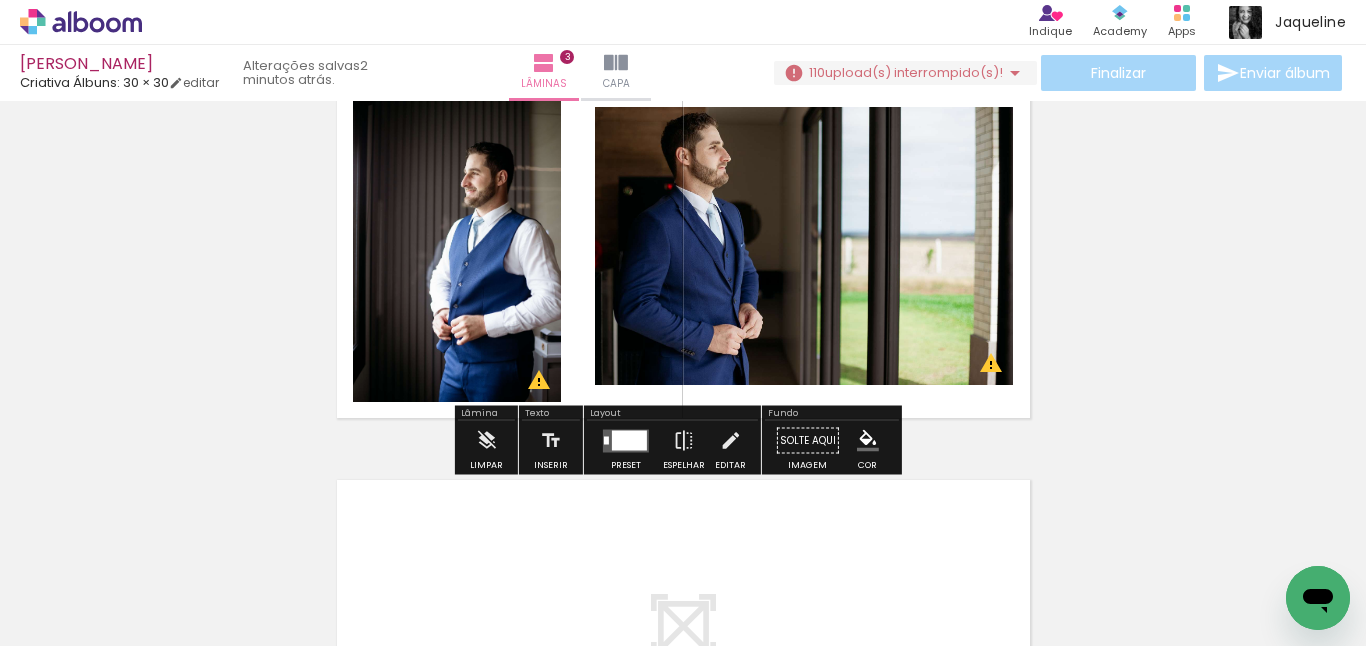 click at bounding box center (626, 440) 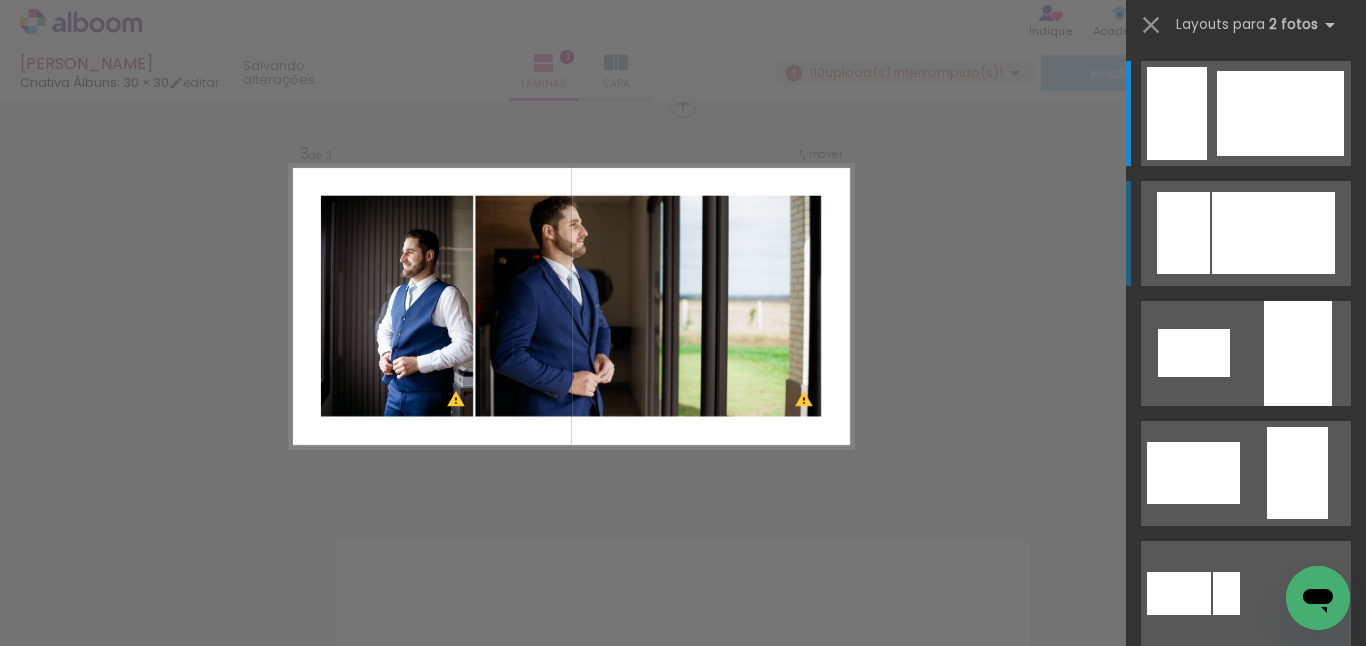 scroll, scrollTop: 836, scrollLeft: 0, axis: vertical 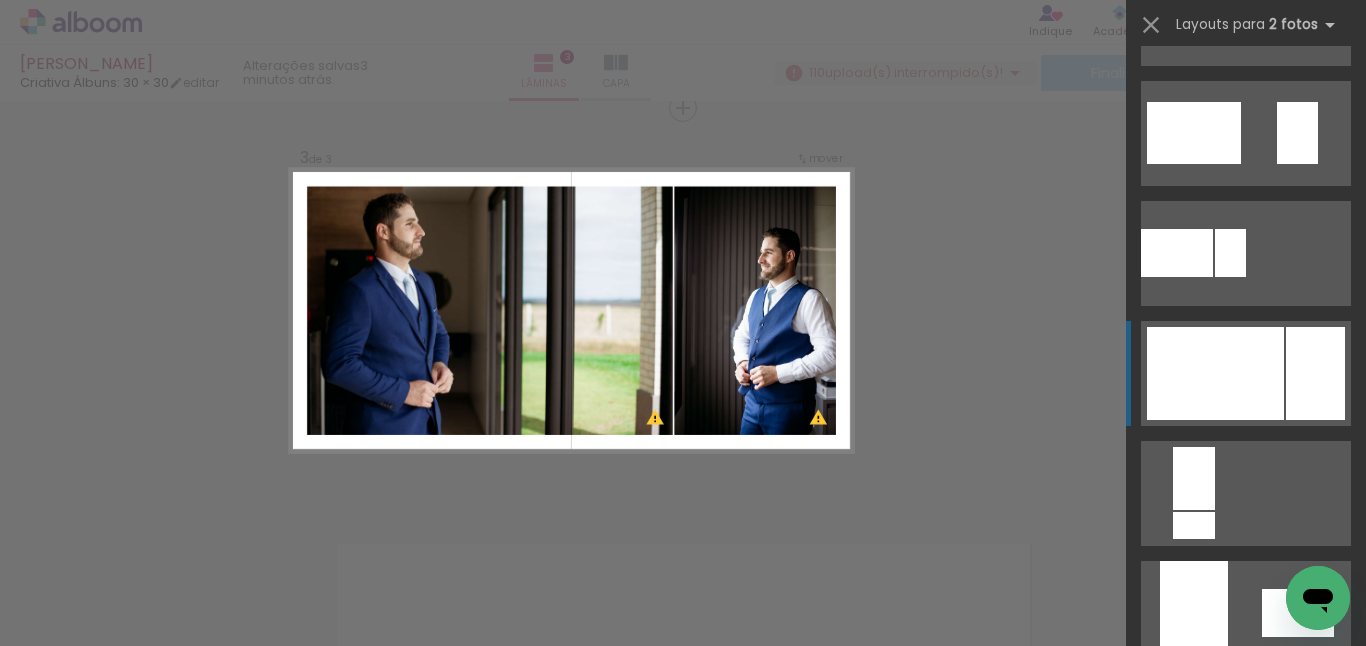 click at bounding box center [1280, -10587] 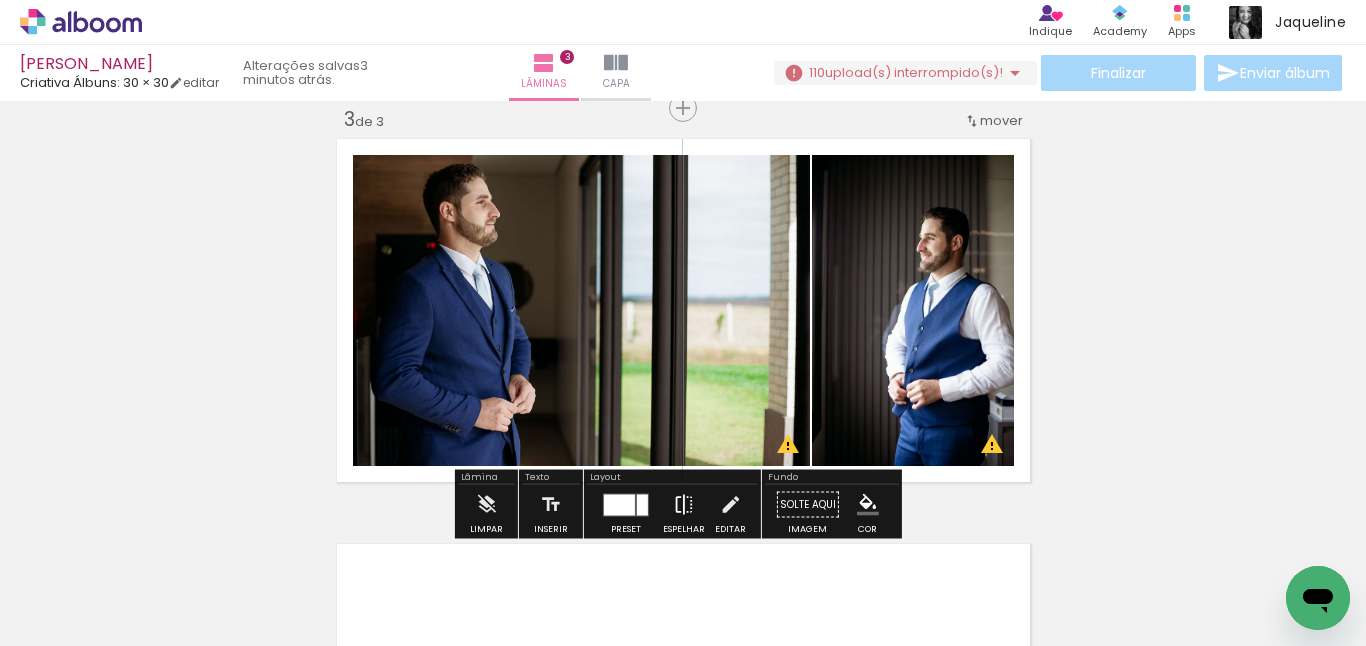 click at bounding box center [684, 505] 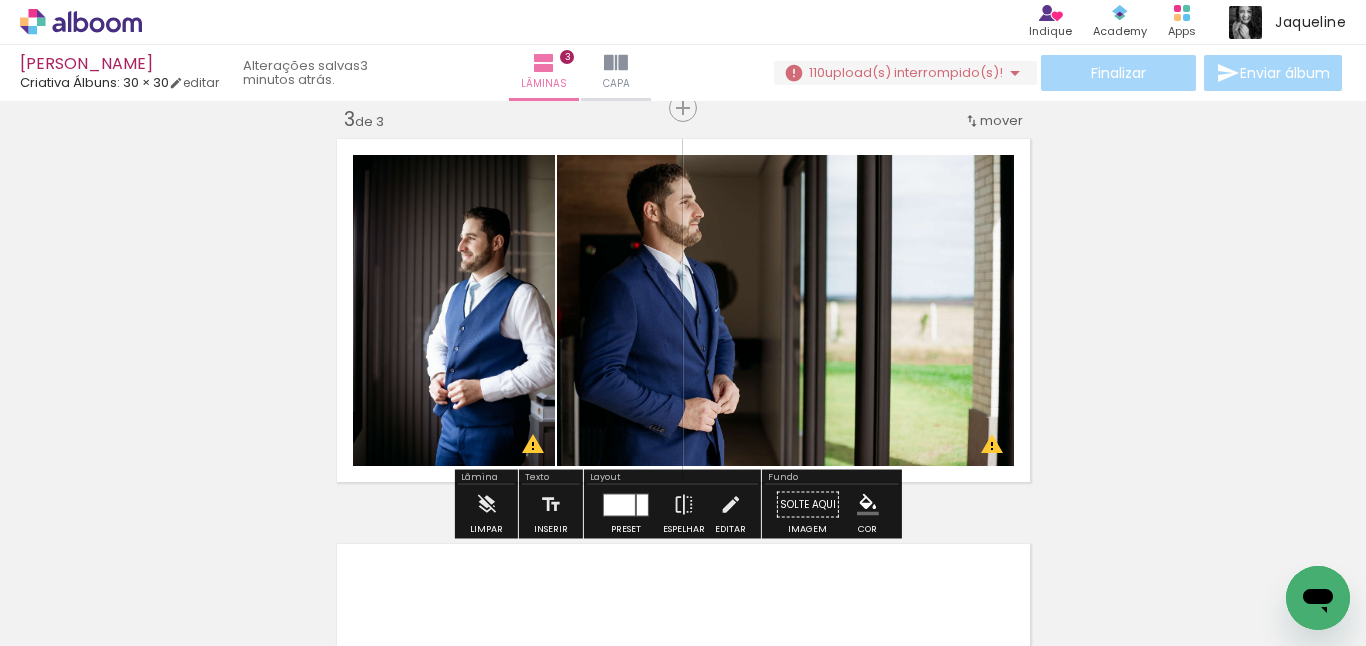 click 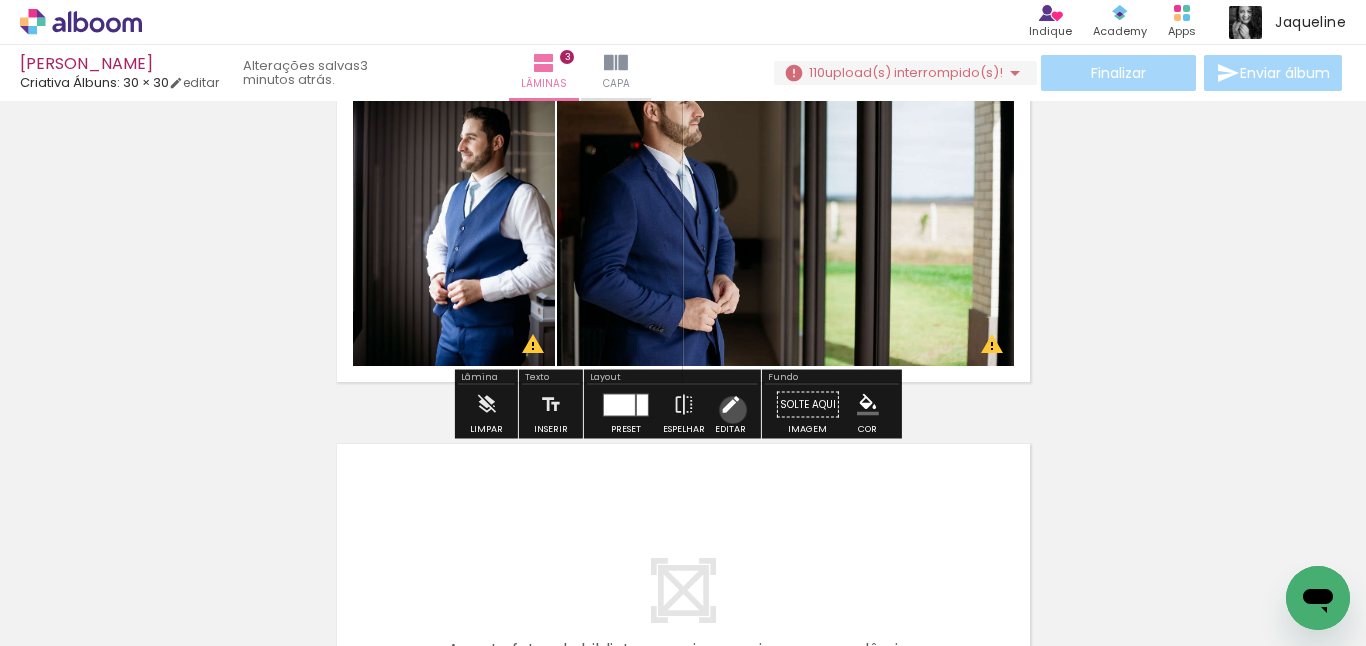 click at bounding box center (730, 405) 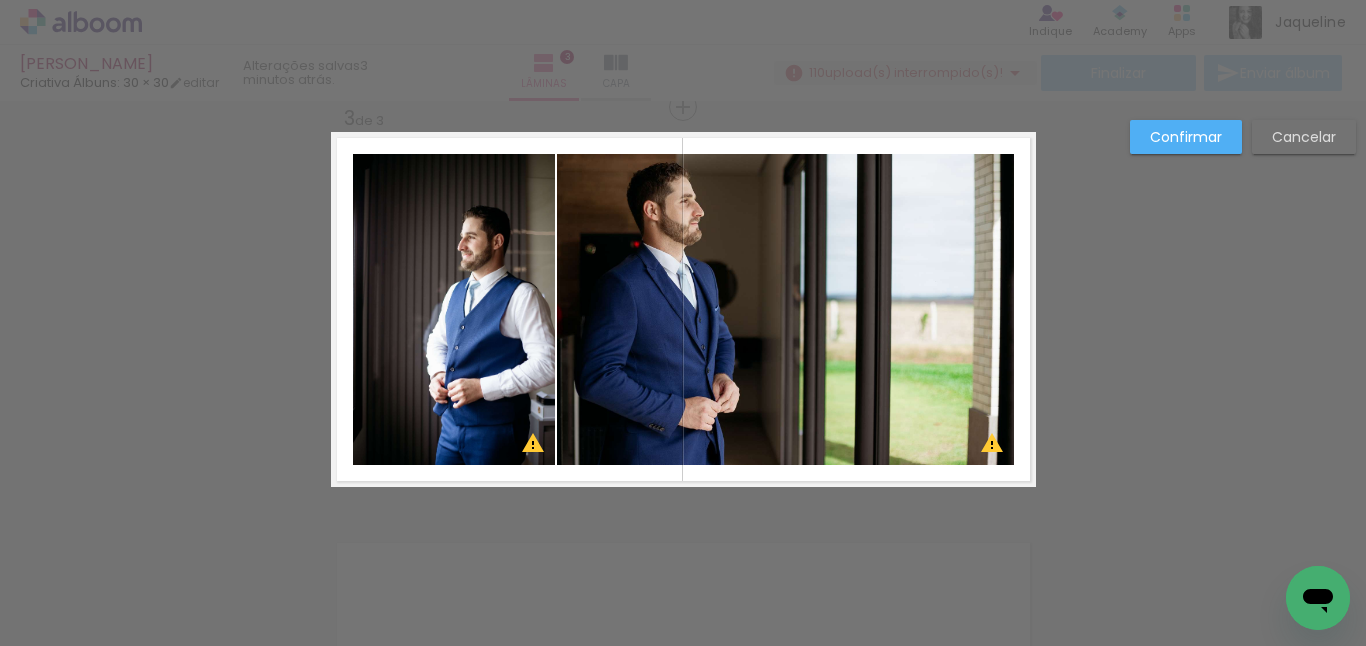 scroll, scrollTop: 836, scrollLeft: 0, axis: vertical 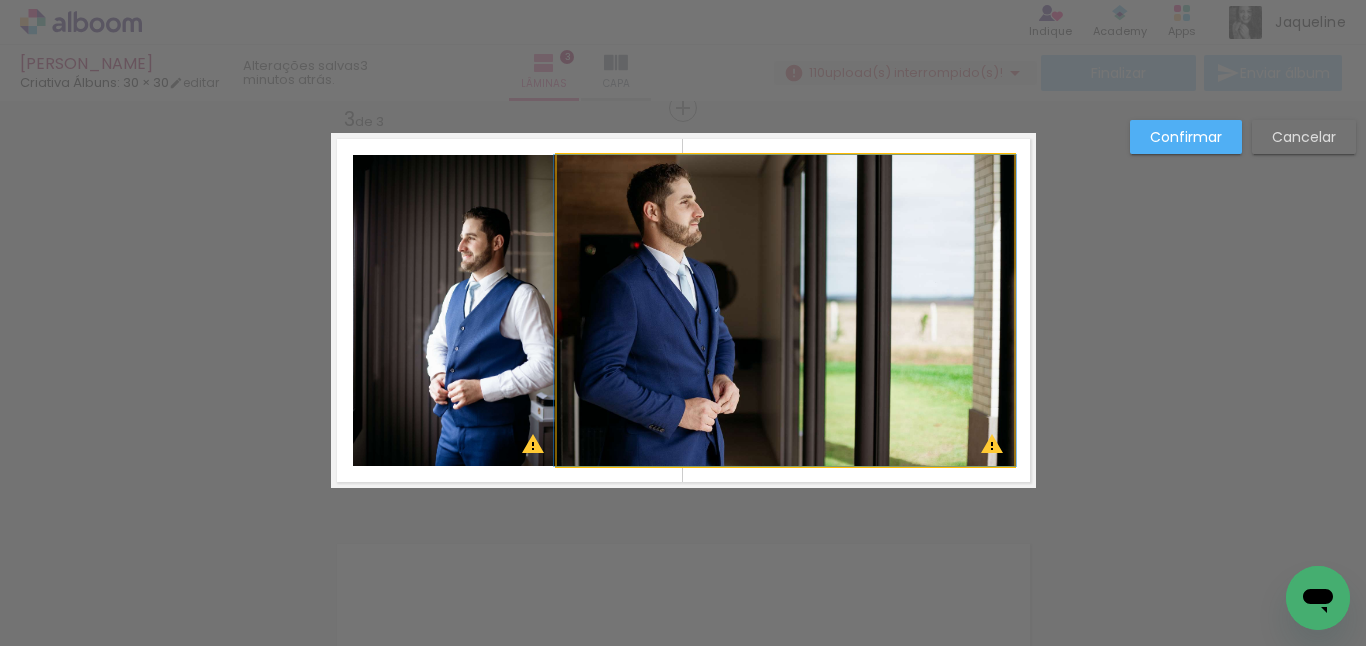 click 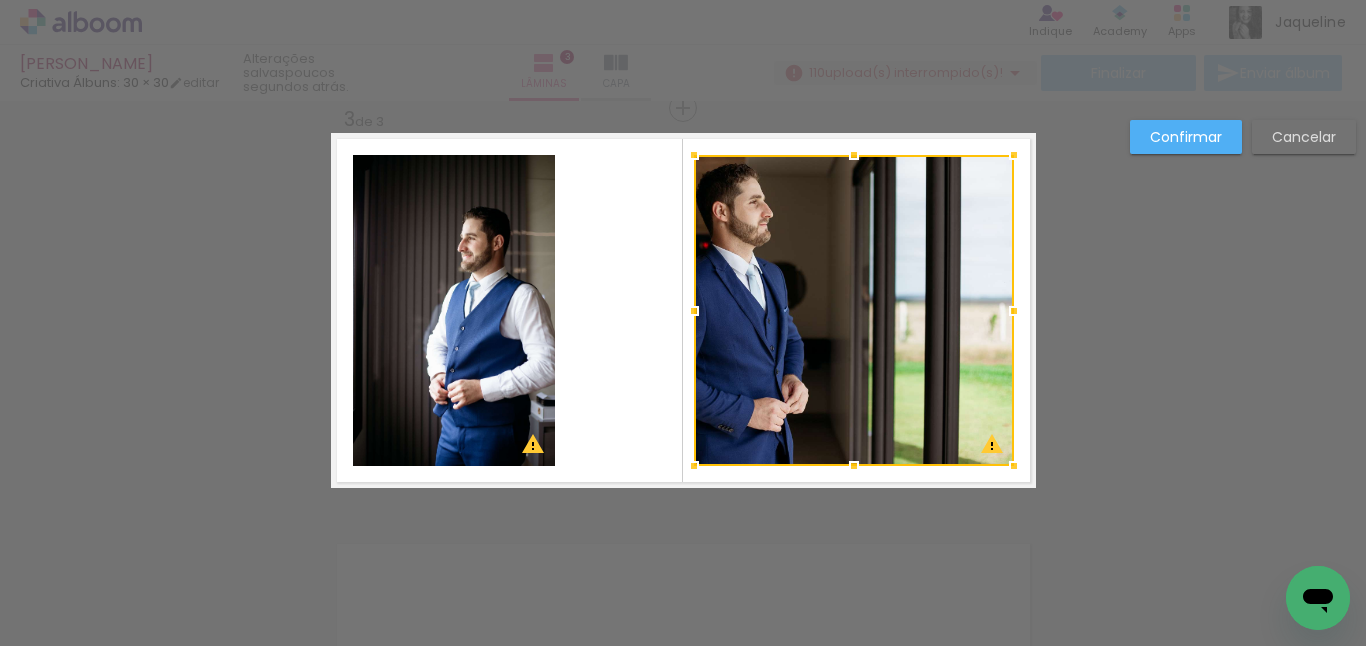 drag, startPoint x: 553, startPoint y: 310, endPoint x: 685, endPoint y: 313, distance: 132.03409 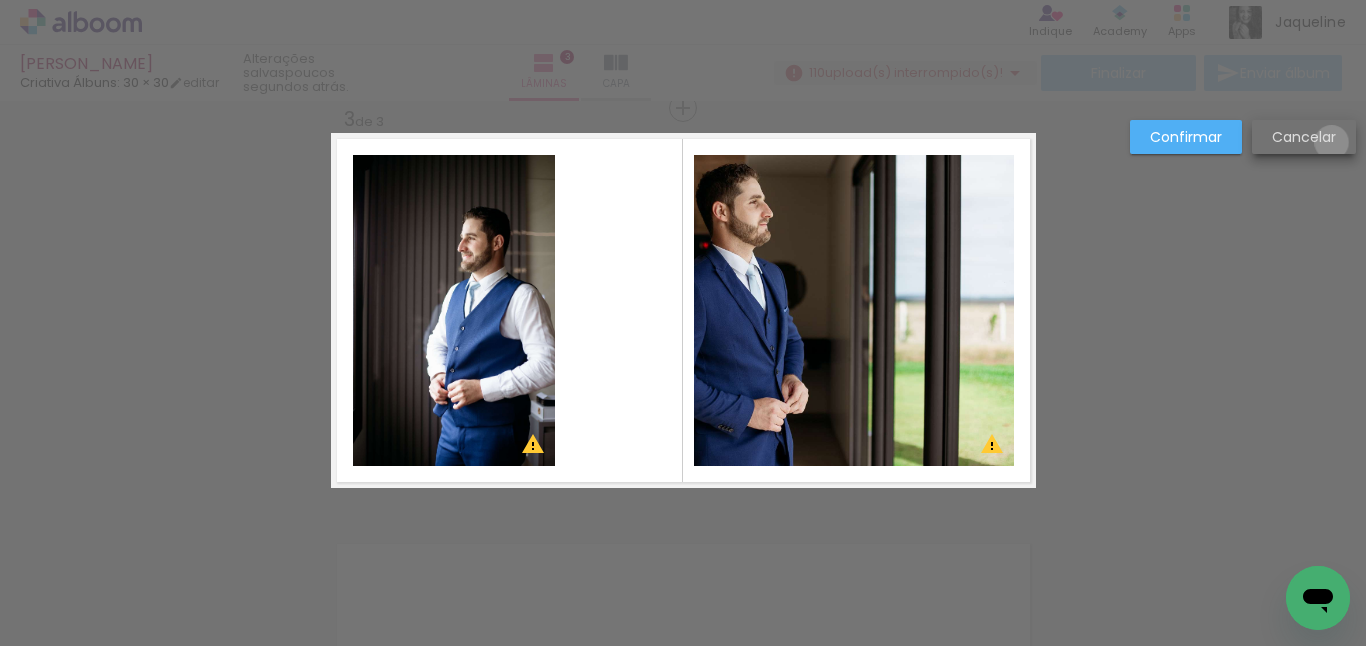 click on "Cancelar" at bounding box center [0, 0] 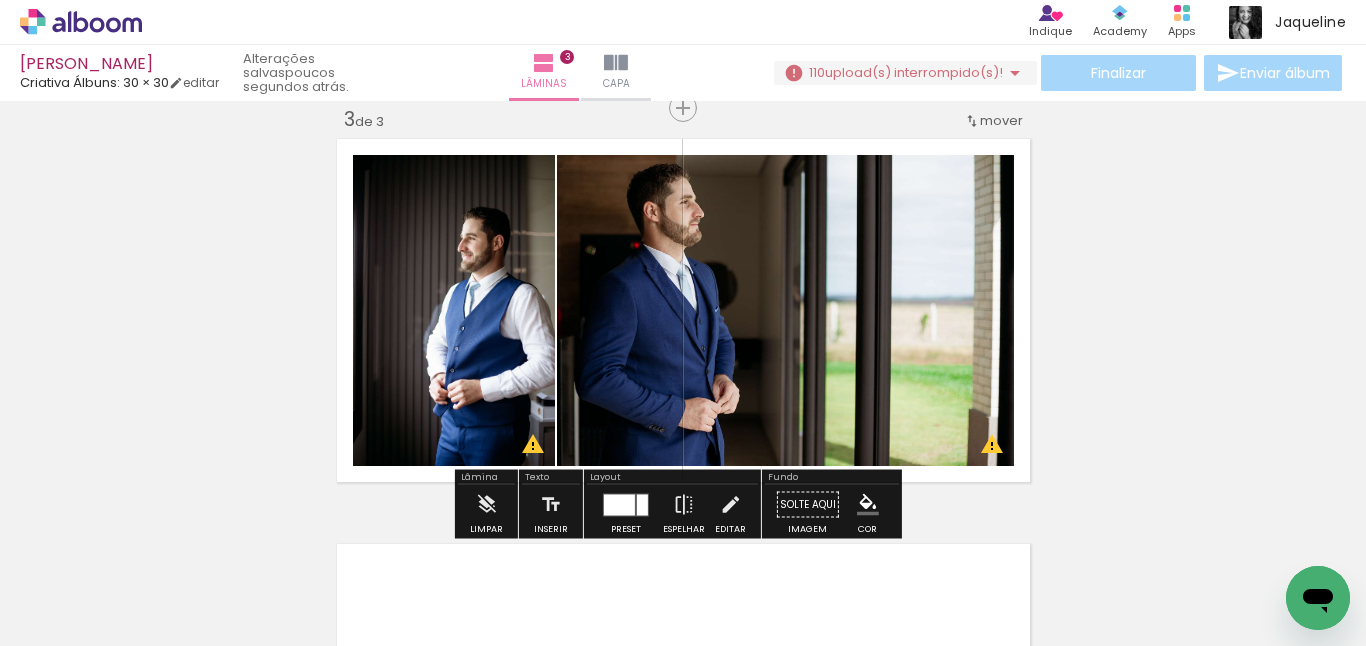 click at bounding box center [619, 504] 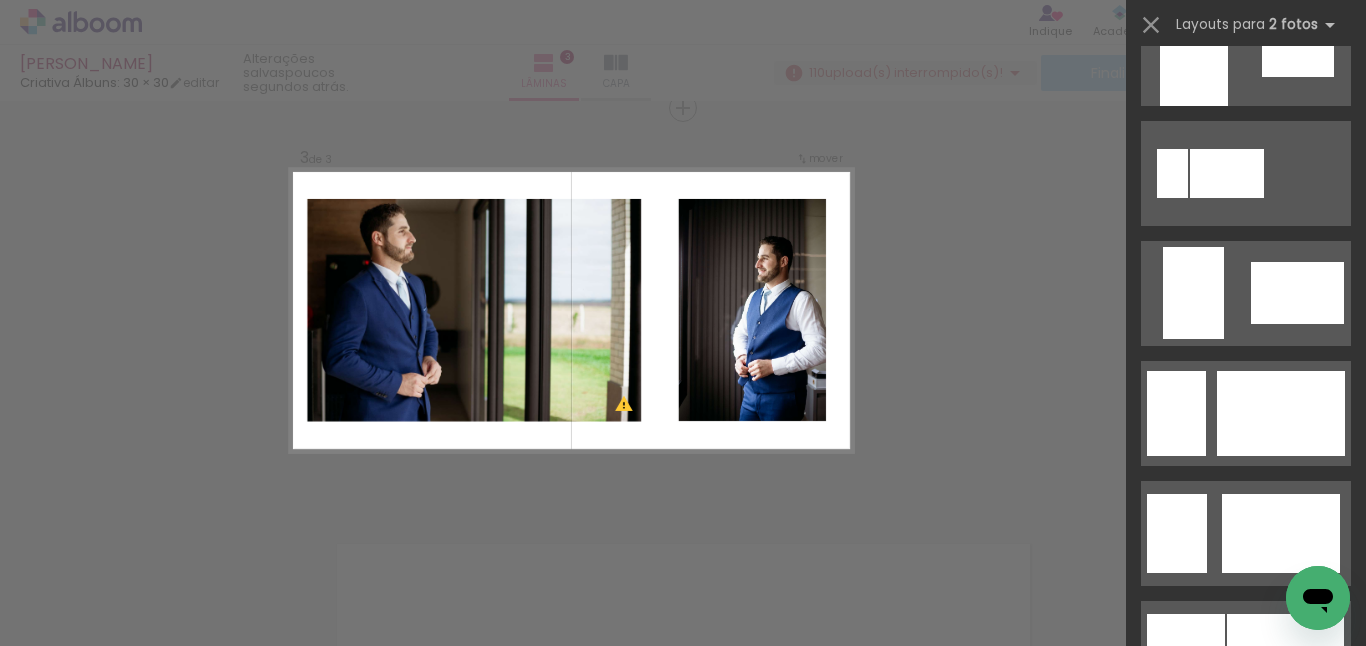 scroll, scrollTop: 1460, scrollLeft: 0, axis: vertical 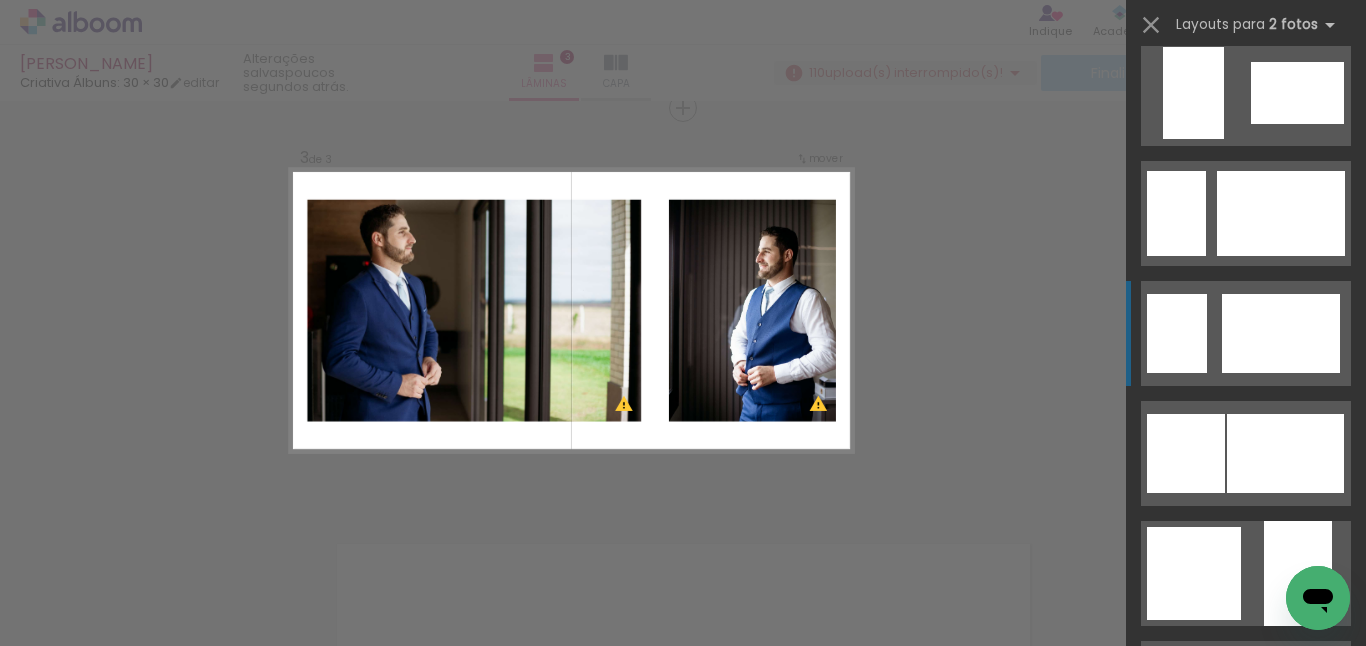 click at bounding box center [1281, 213] 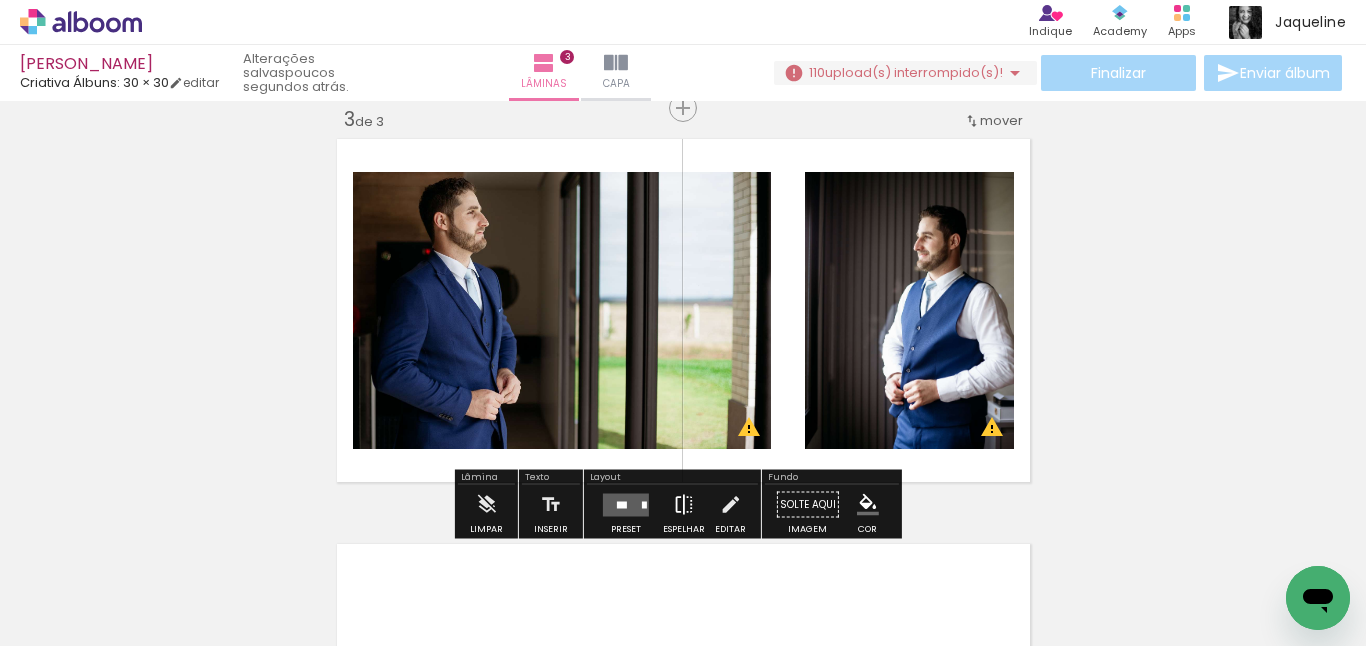 click at bounding box center [684, 505] 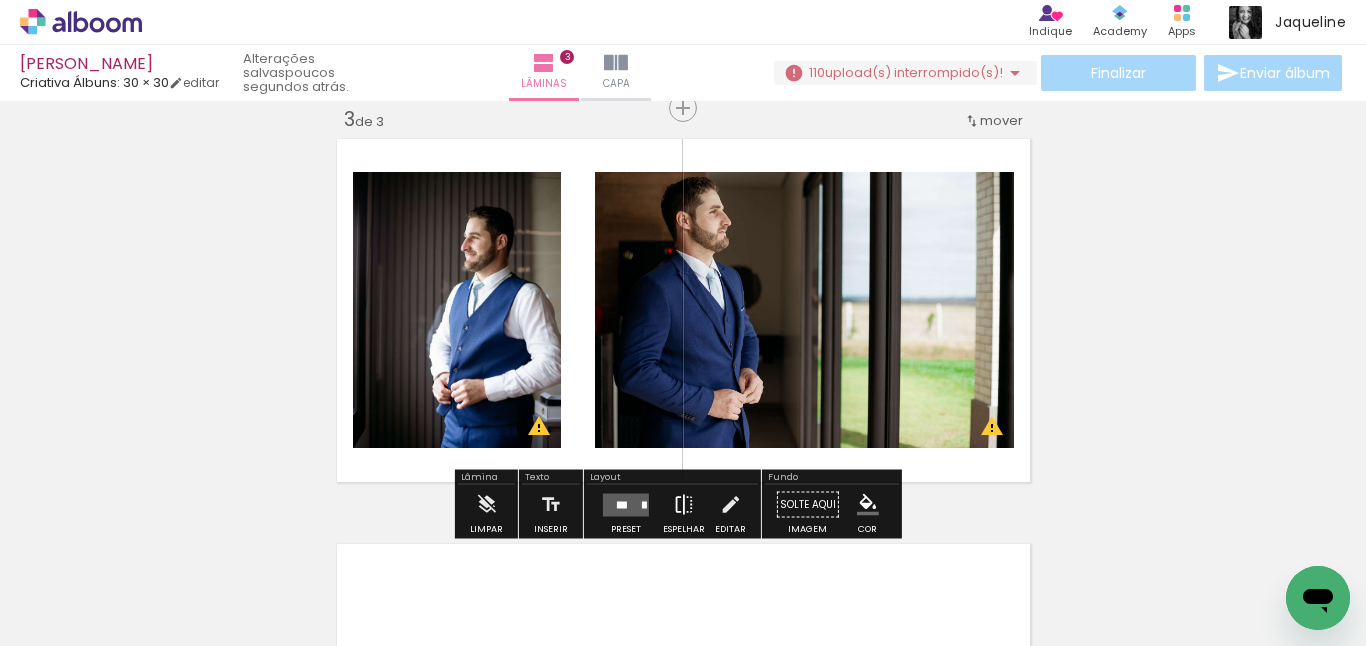 click on "Espelhar" at bounding box center (684, 510) 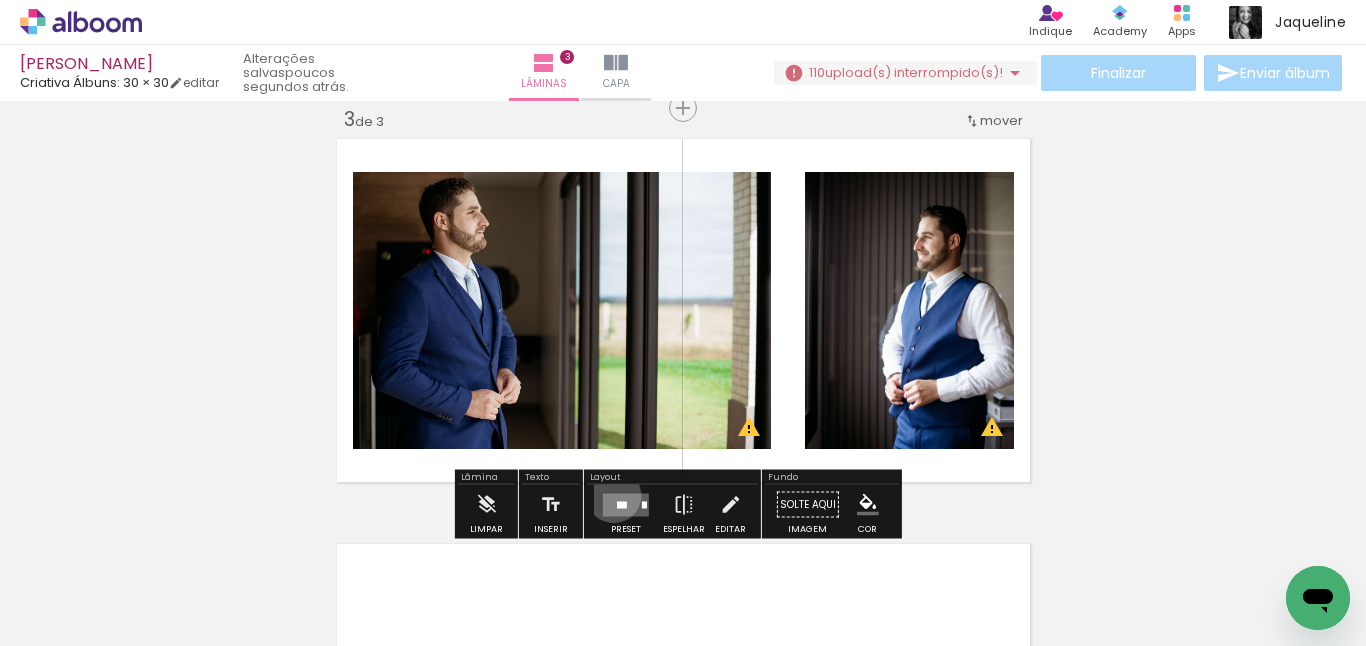 click at bounding box center [626, 504] 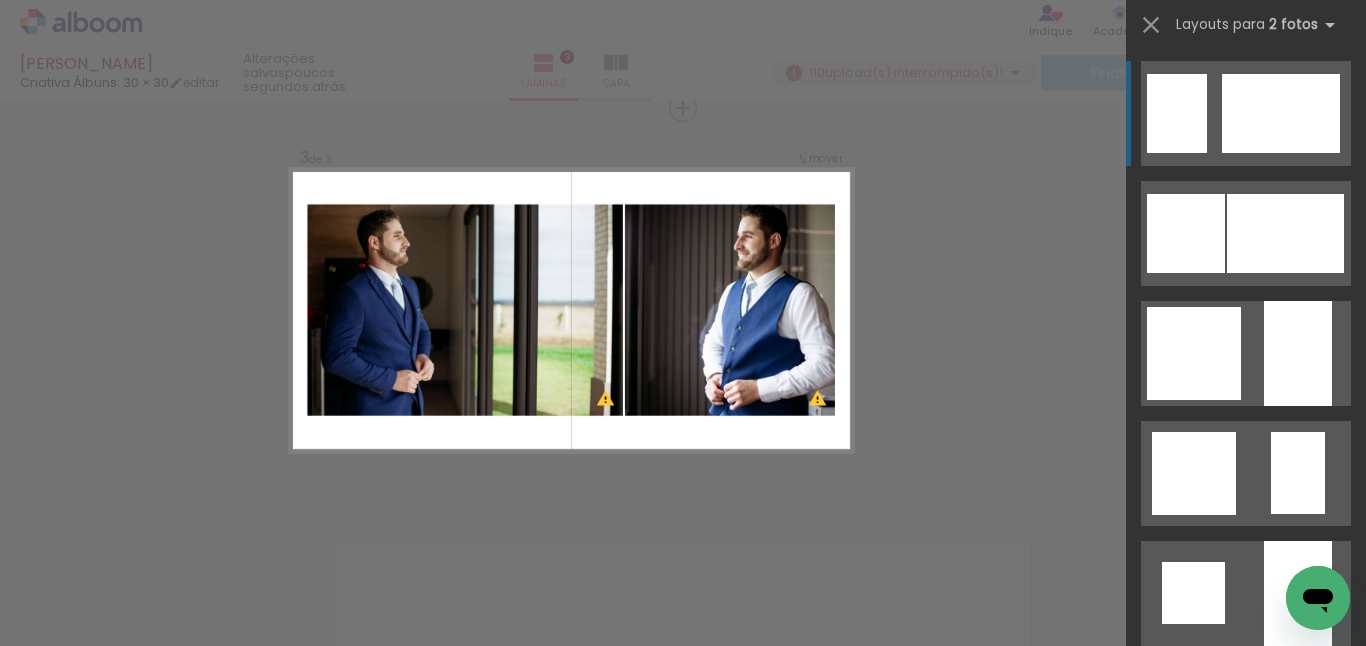 scroll, scrollTop: 1380, scrollLeft: 0, axis: vertical 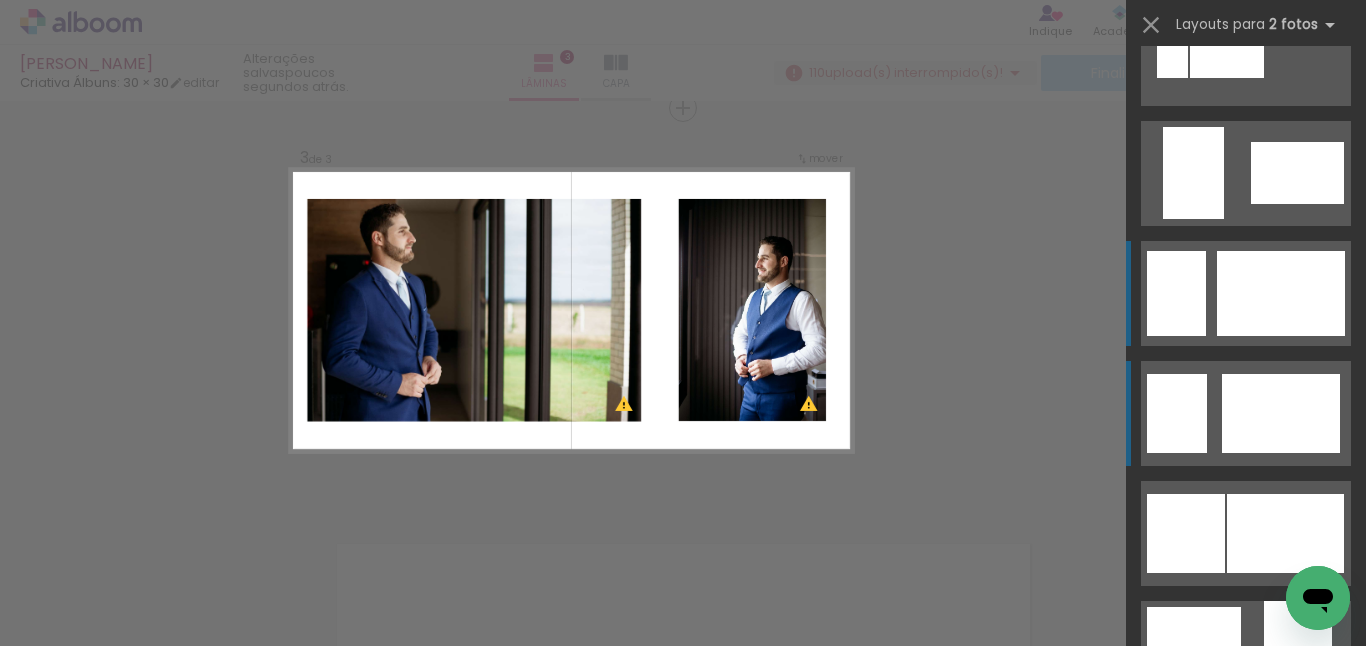click at bounding box center (1281, 293) 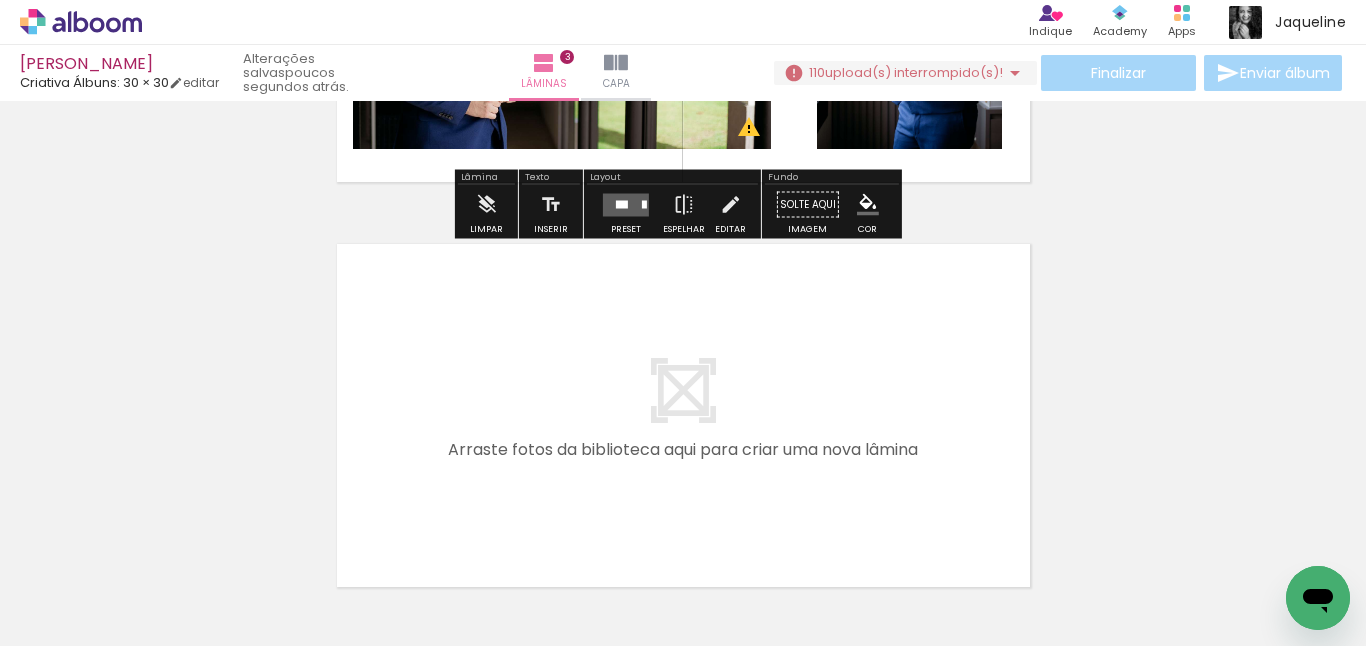 scroll, scrollTop: 836, scrollLeft: 0, axis: vertical 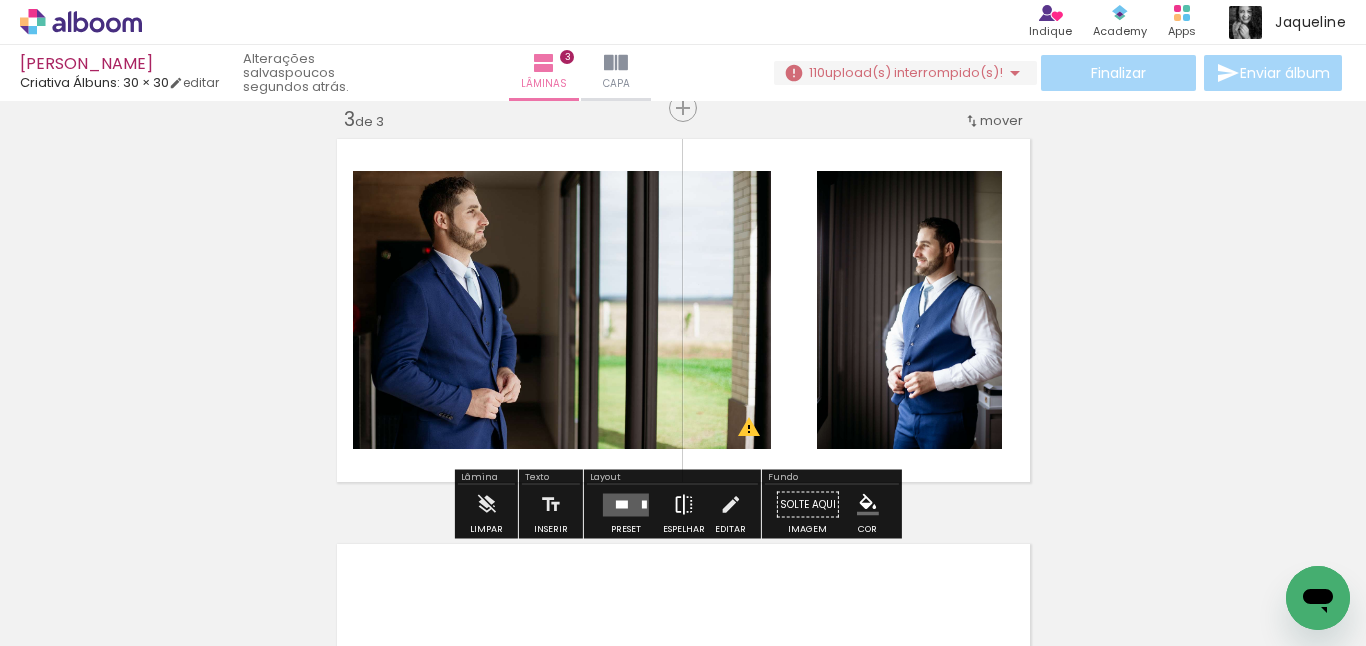 click at bounding box center (684, 505) 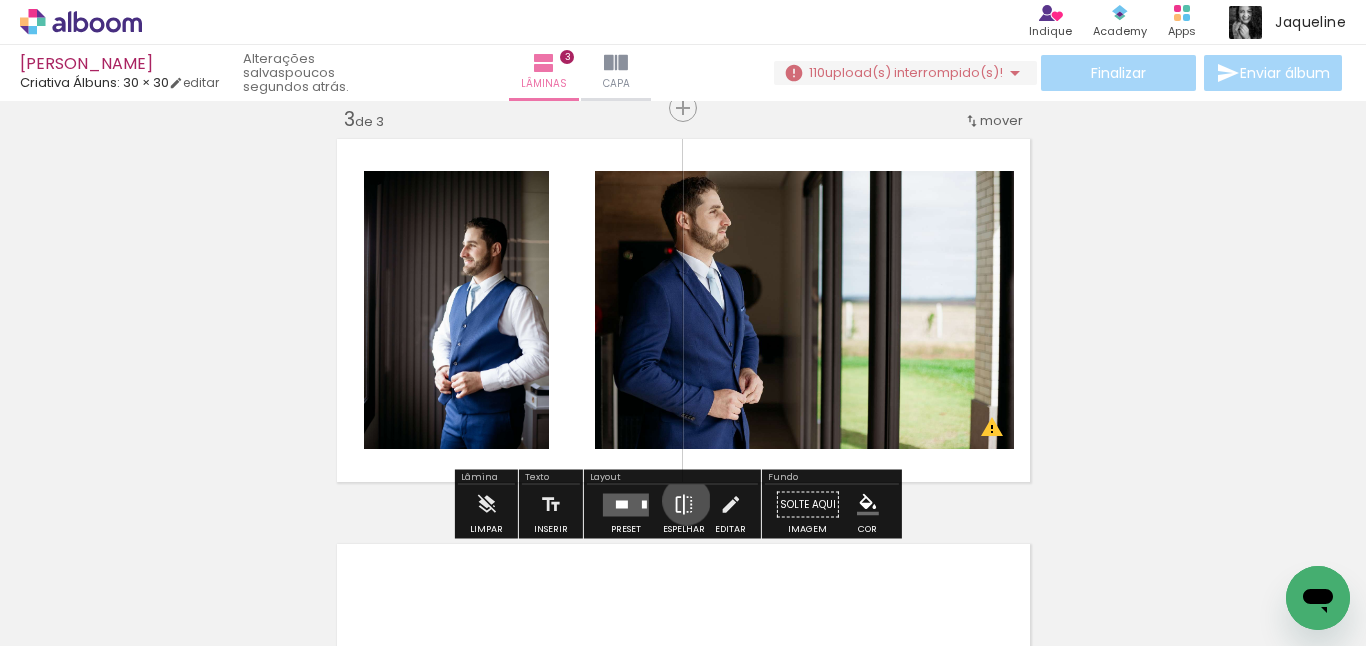 click at bounding box center [684, 505] 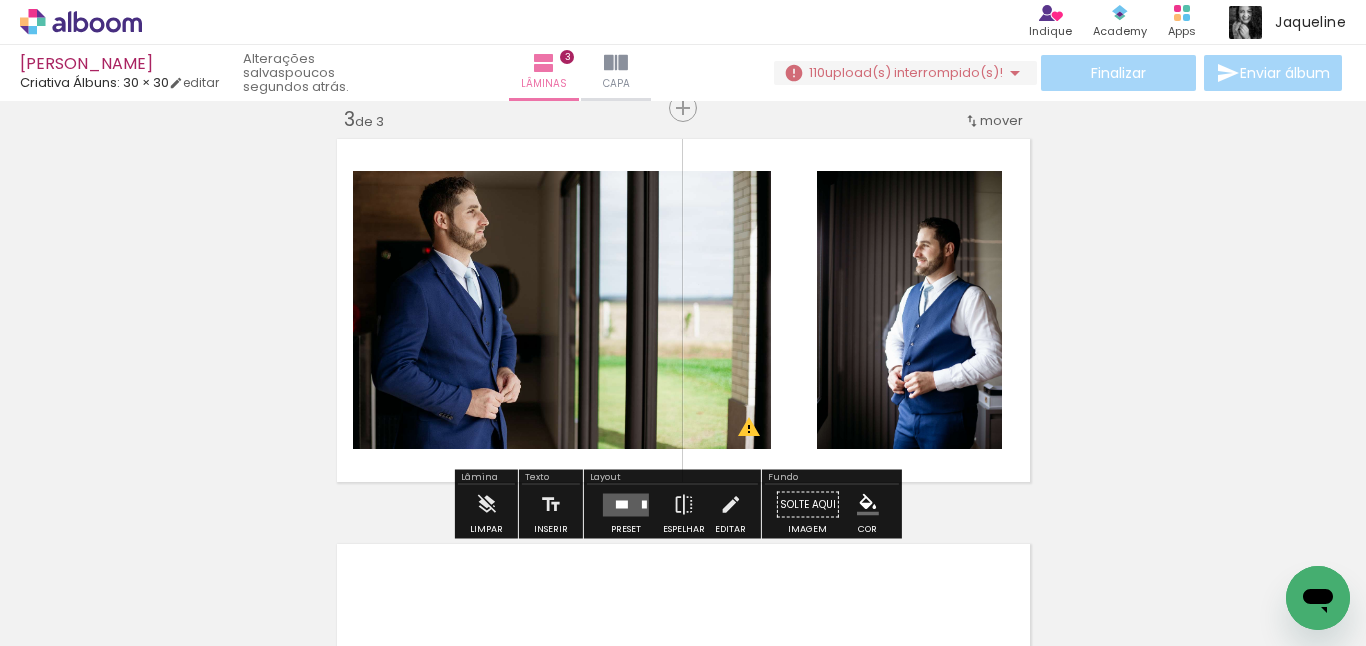 scroll, scrollTop: 1136, scrollLeft: 0, axis: vertical 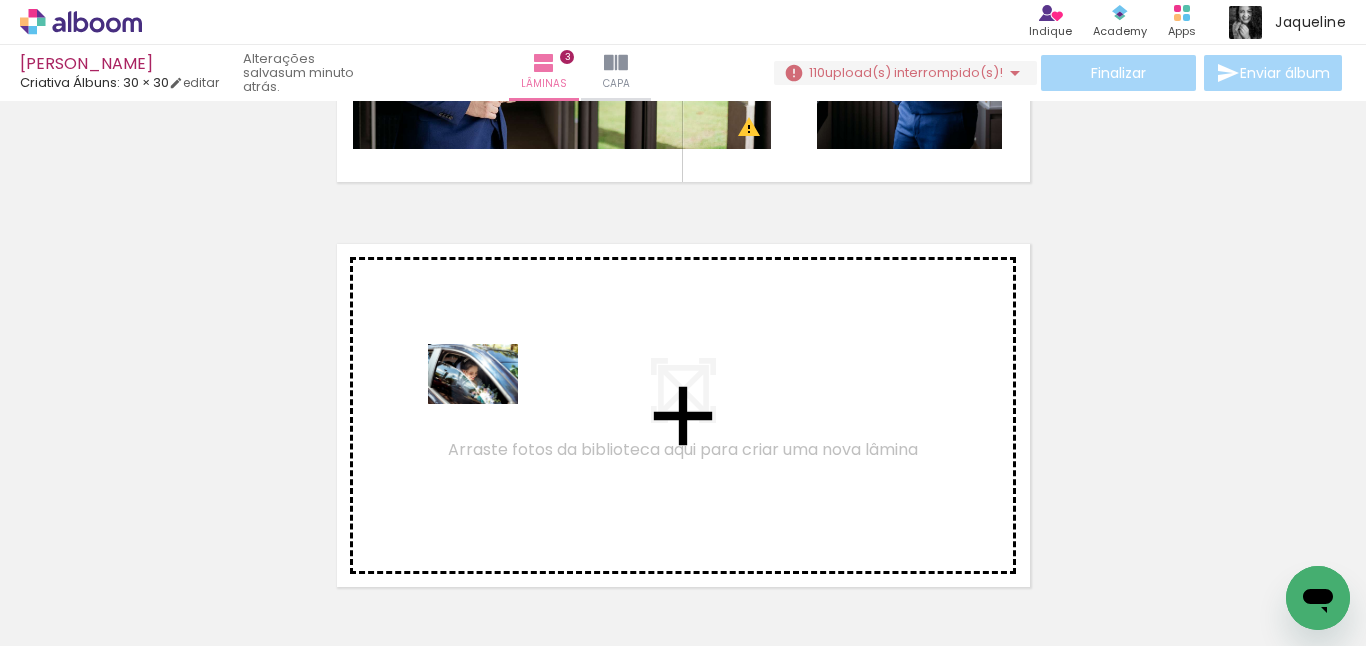 drag, startPoint x: 533, startPoint y: 597, endPoint x: 488, endPoint y: 404, distance: 198.17668 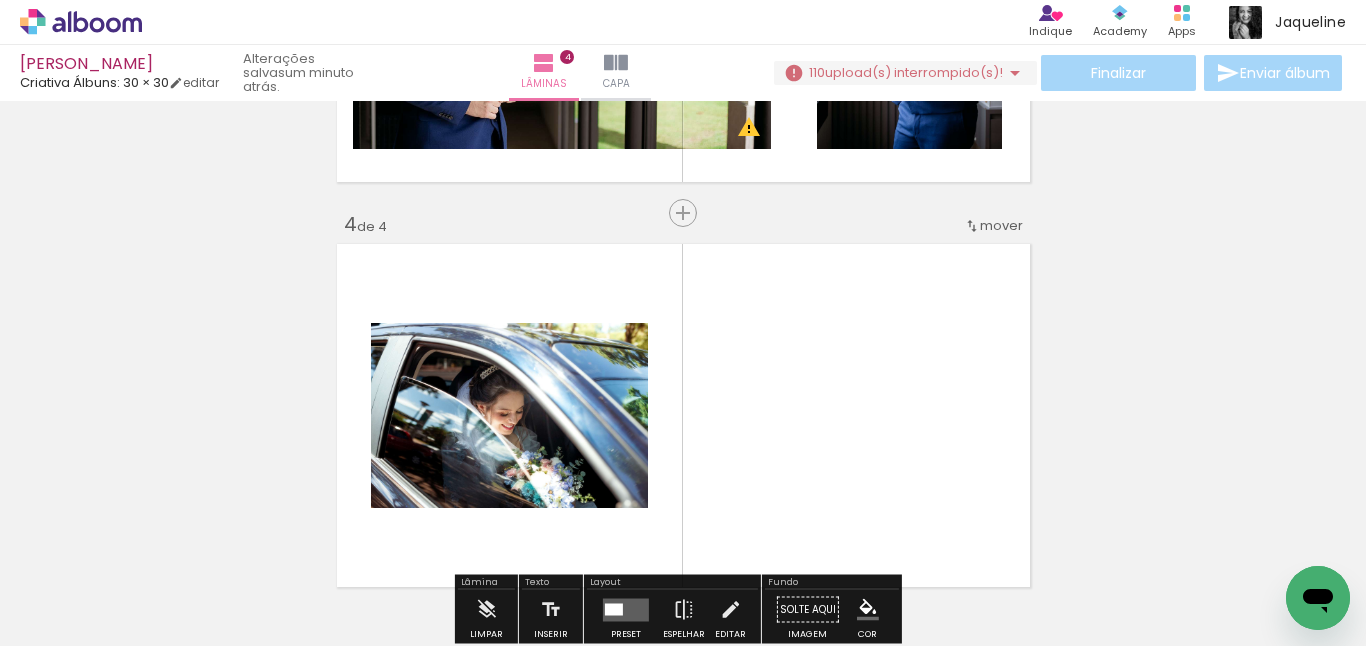 scroll, scrollTop: 1241, scrollLeft: 0, axis: vertical 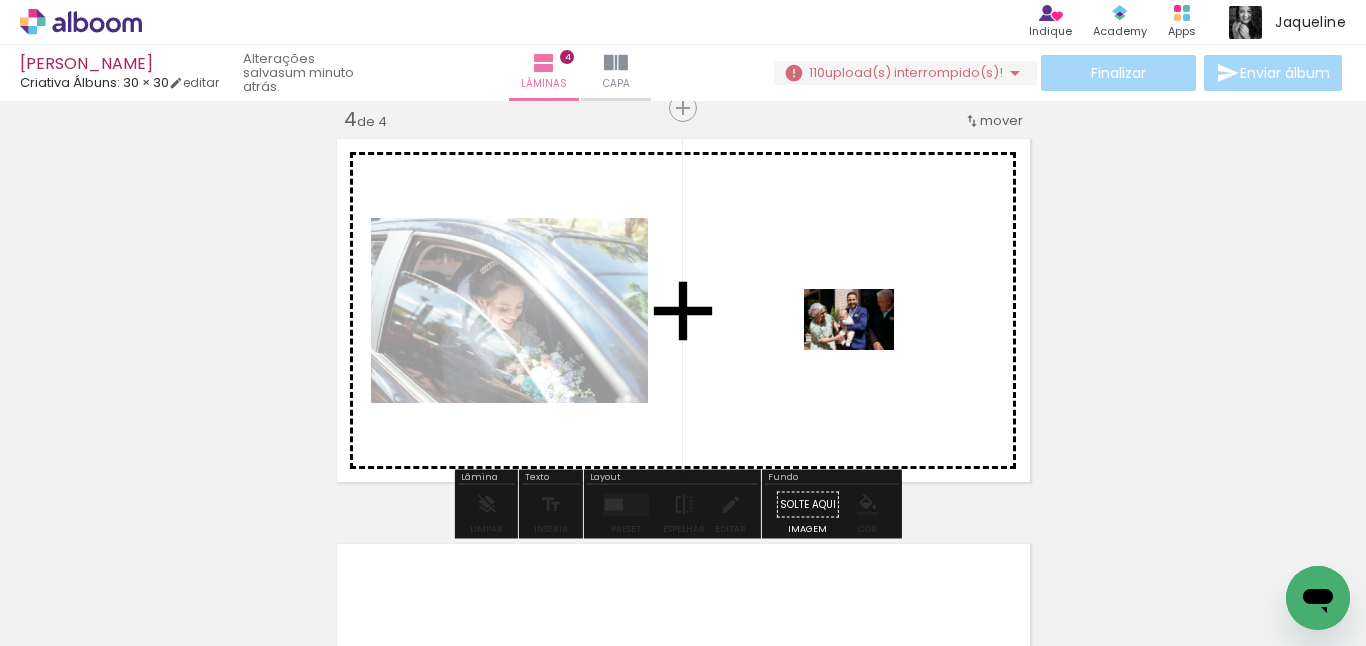 drag, startPoint x: 666, startPoint y: 601, endPoint x: 864, endPoint y: 349, distance: 320.4809 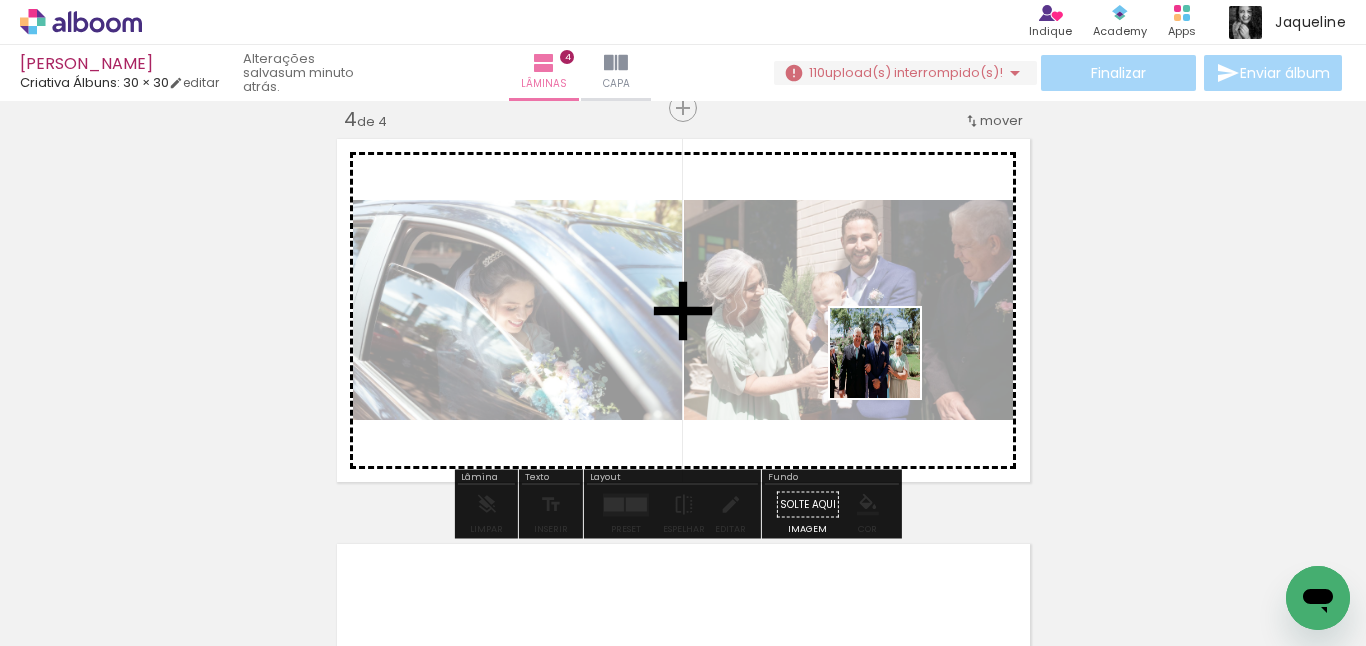 drag, startPoint x: 758, startPoint y: 594, endPoint x: 896, endPoint y: 344, distance: 285.5591 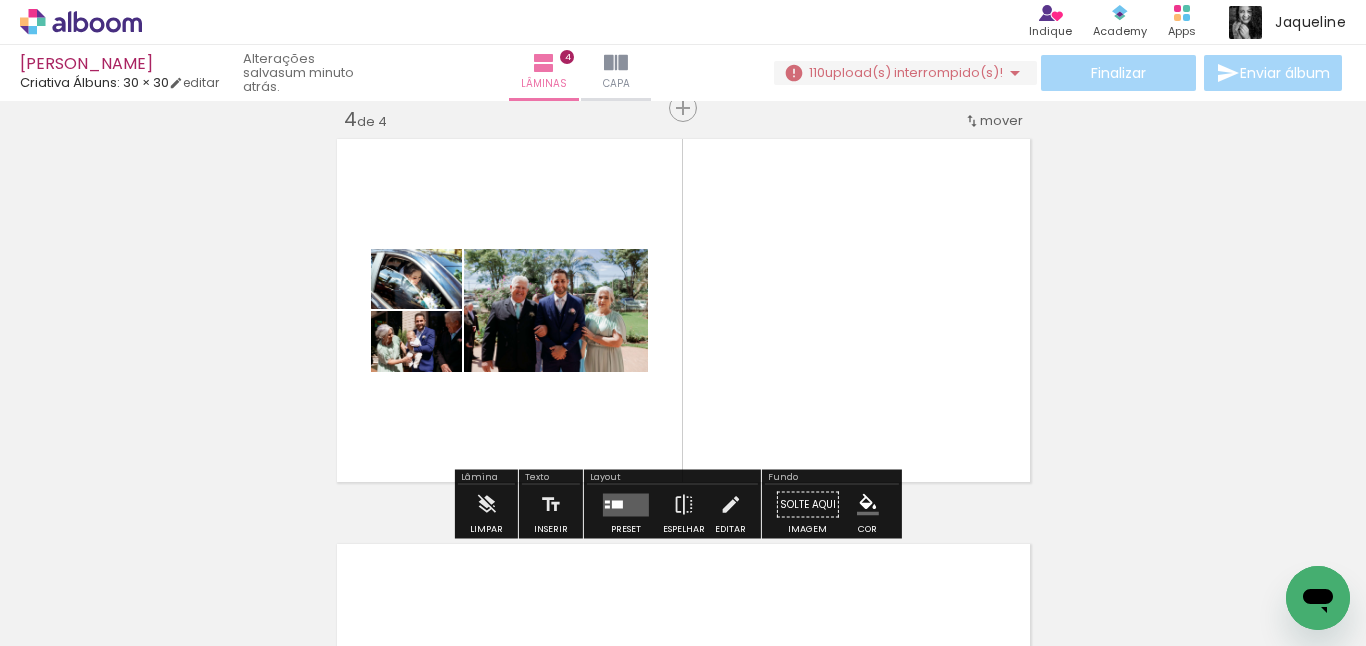 click at bounding box center (626, 504) 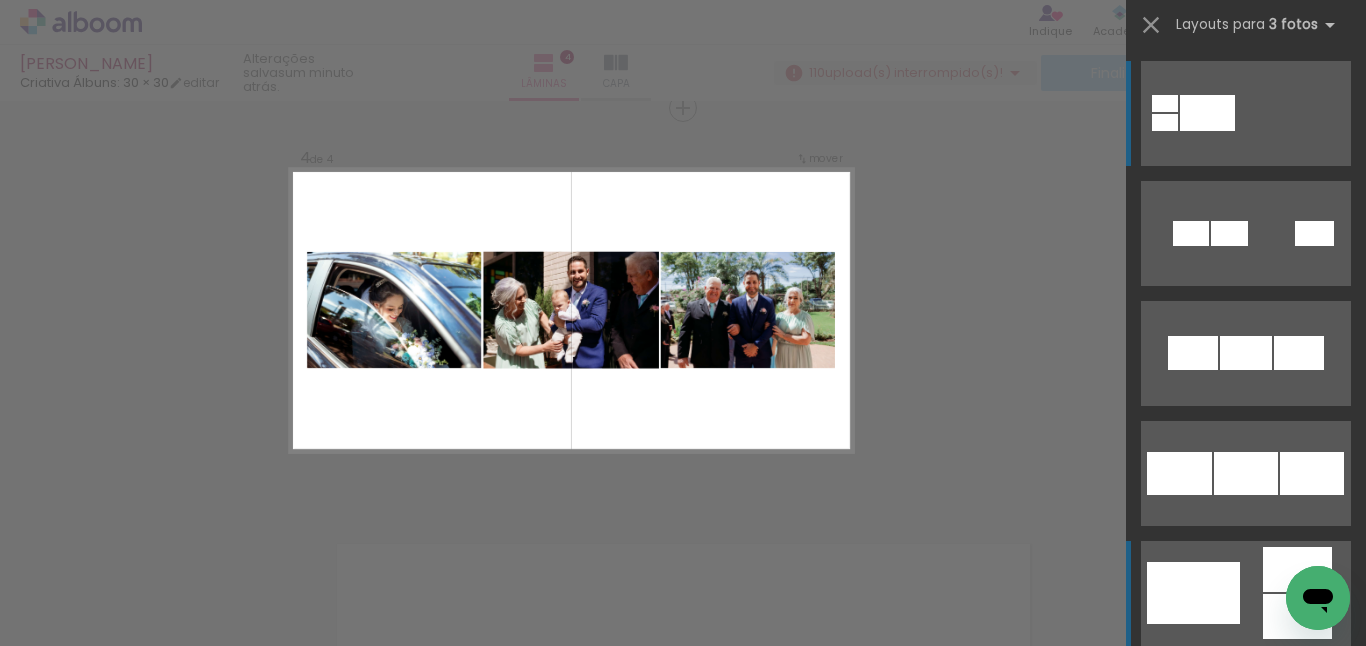 scroll, scrollTop: 200, scrollLeft: 0, axis: vertical 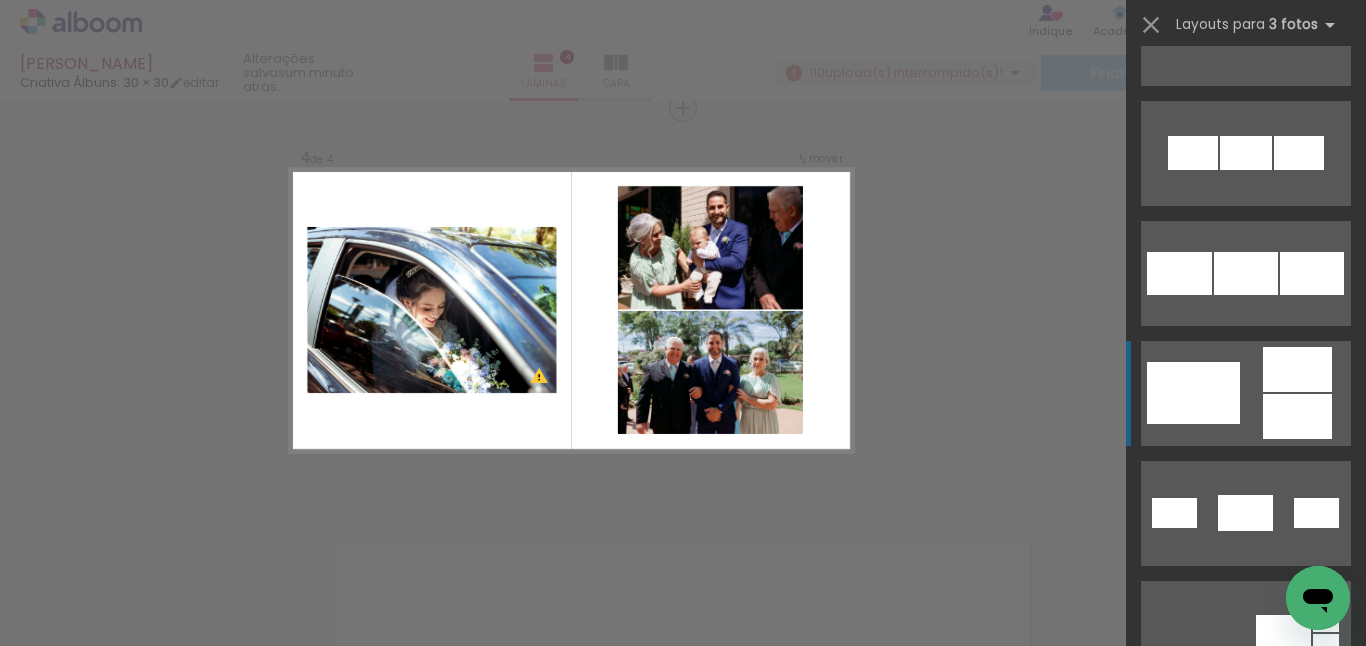 click at bounding box center (1229, 33) 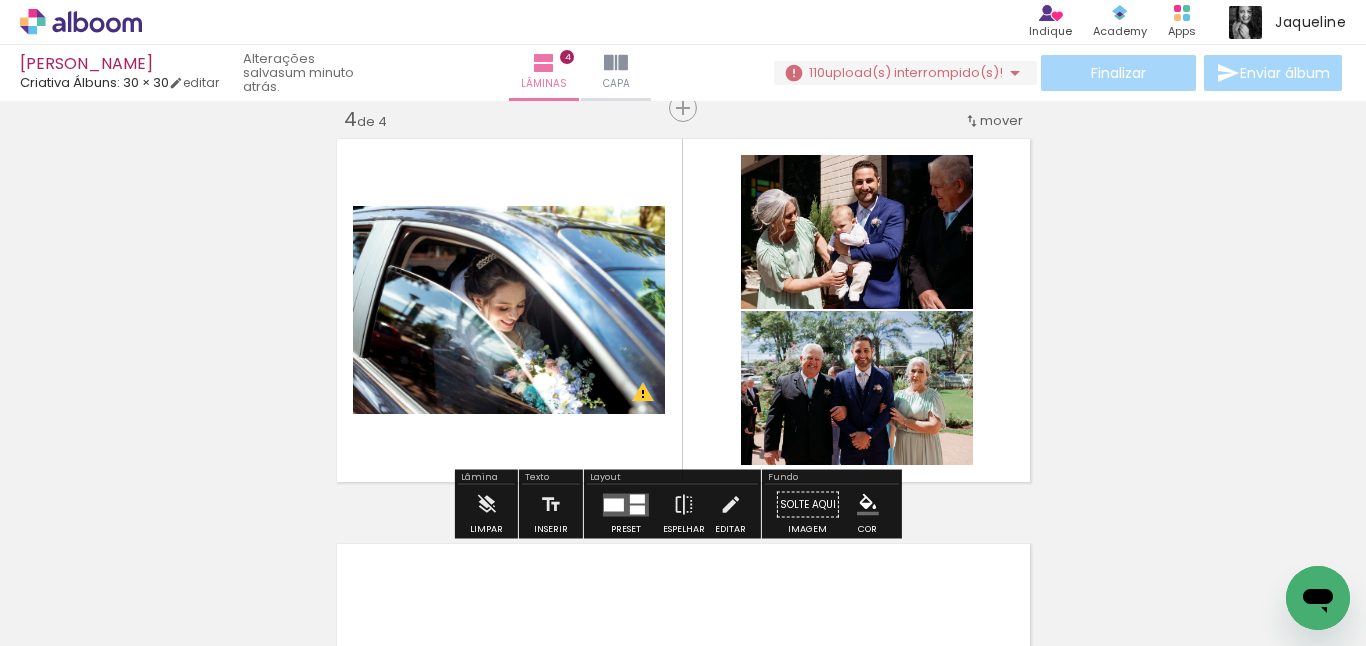 click at bounding box center (614, 504) 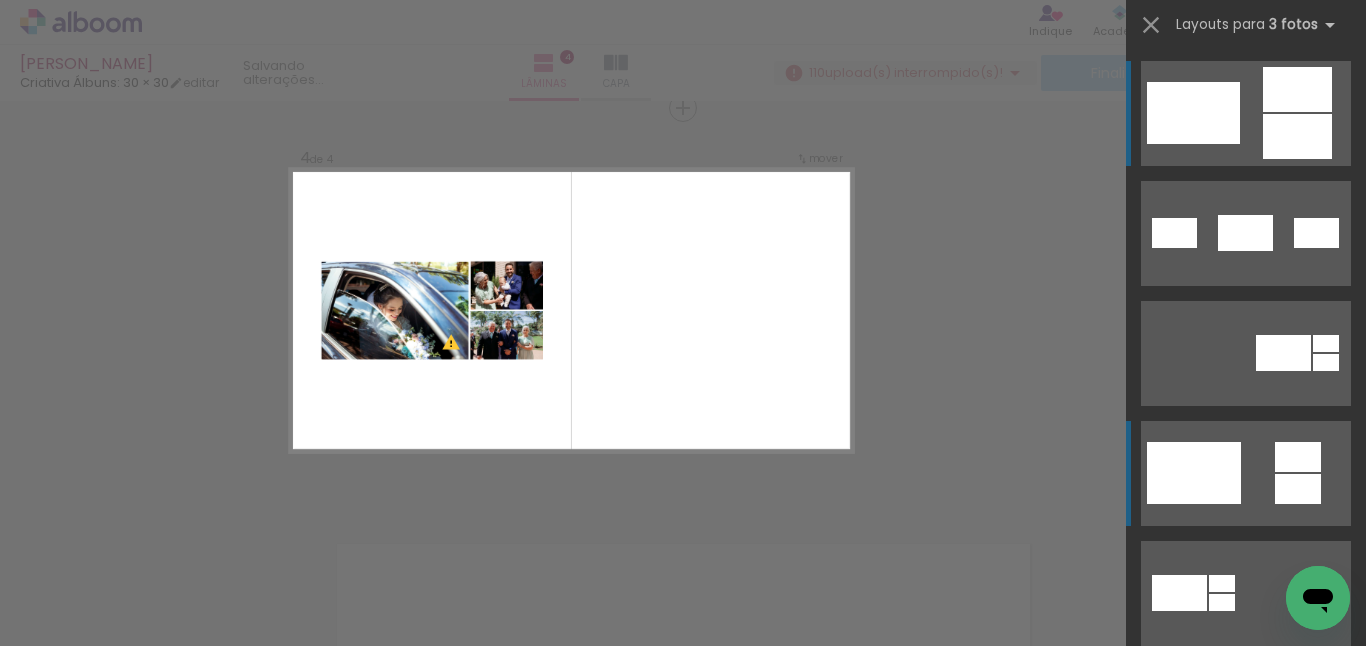 scroll, scrollTop: 680, scrollLeft: 0, axis: vertical 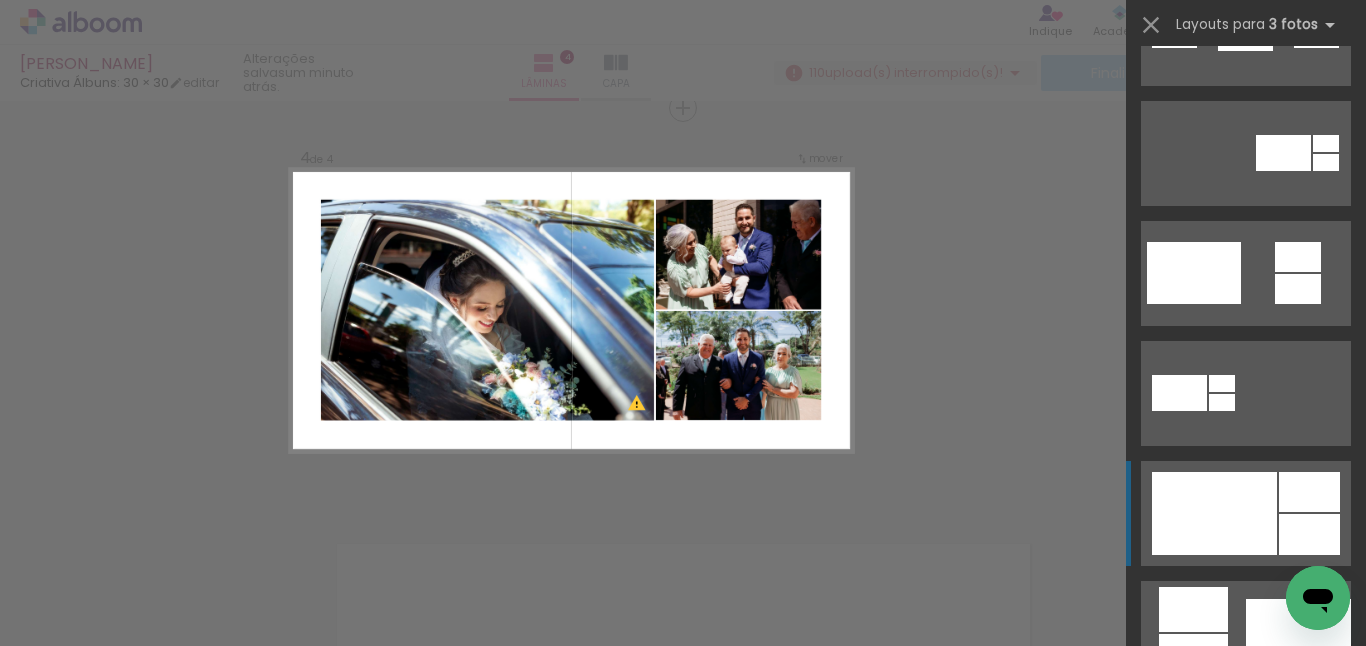 click at bounding box center [1214, 513] 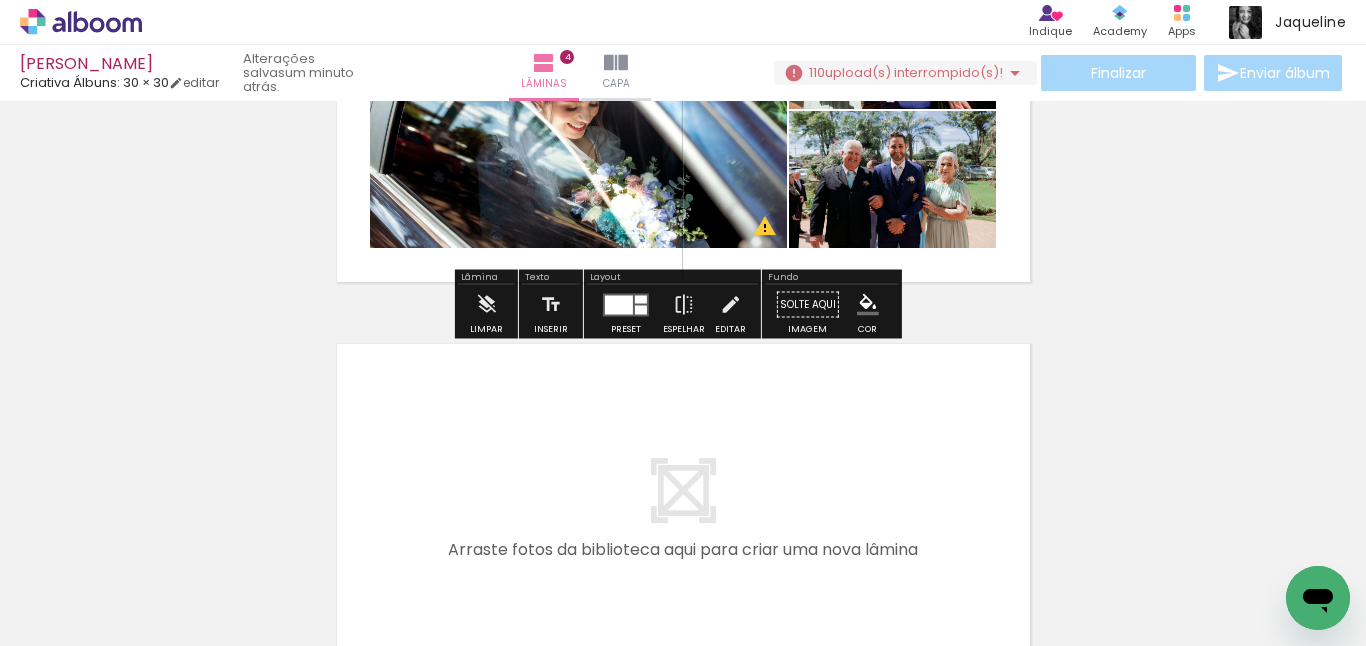 scroll, scrollTop: 1541, scrollLeft: 0, axis: vertical 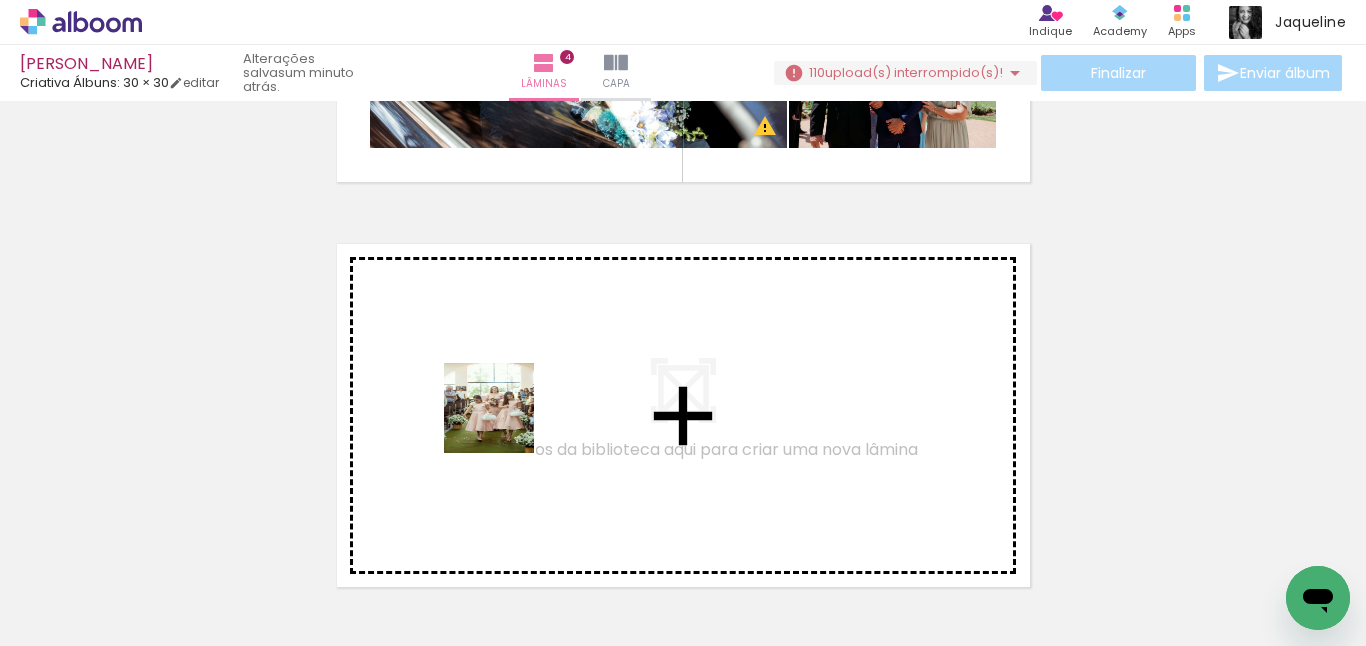drag, startPoint x: 446, startPoint y: 590, endPoint x: 504, endPoint y: 423, distance: 176.78519 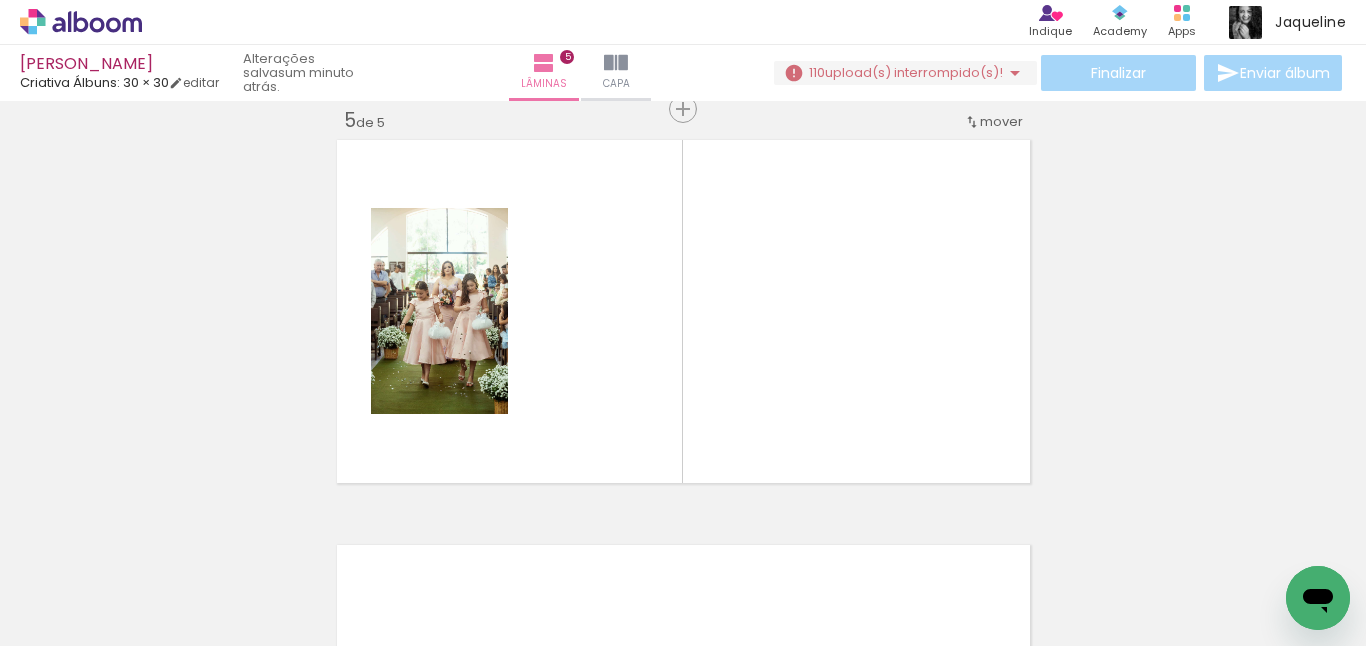 scroll, scrollTop: 1646, scrollLeft: 0, axis: vertical 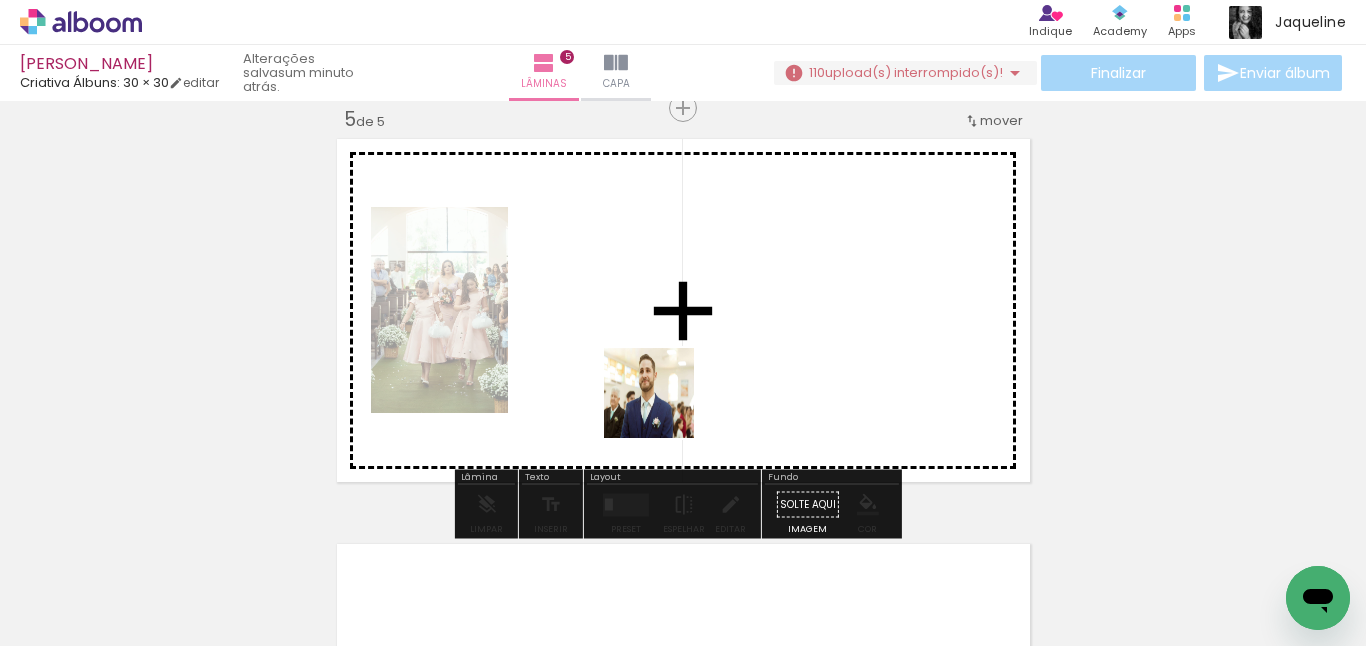 drag, startPoint x: 576, startPoint y: 596, endPoint x: 672, endPoint y: 397, distance: 220.9457 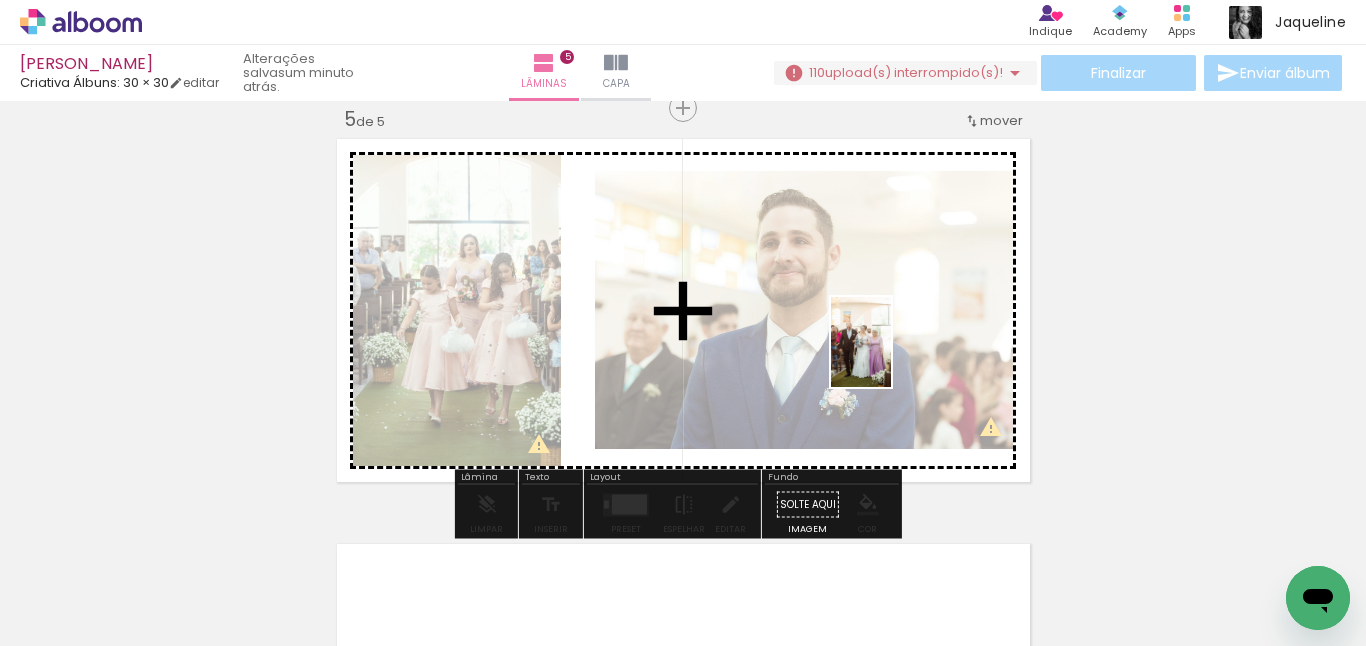 drag, startPoint x: 690, startPoint y: 606, endPoint x: 891, endPoint y: 357, distance: 320.0031 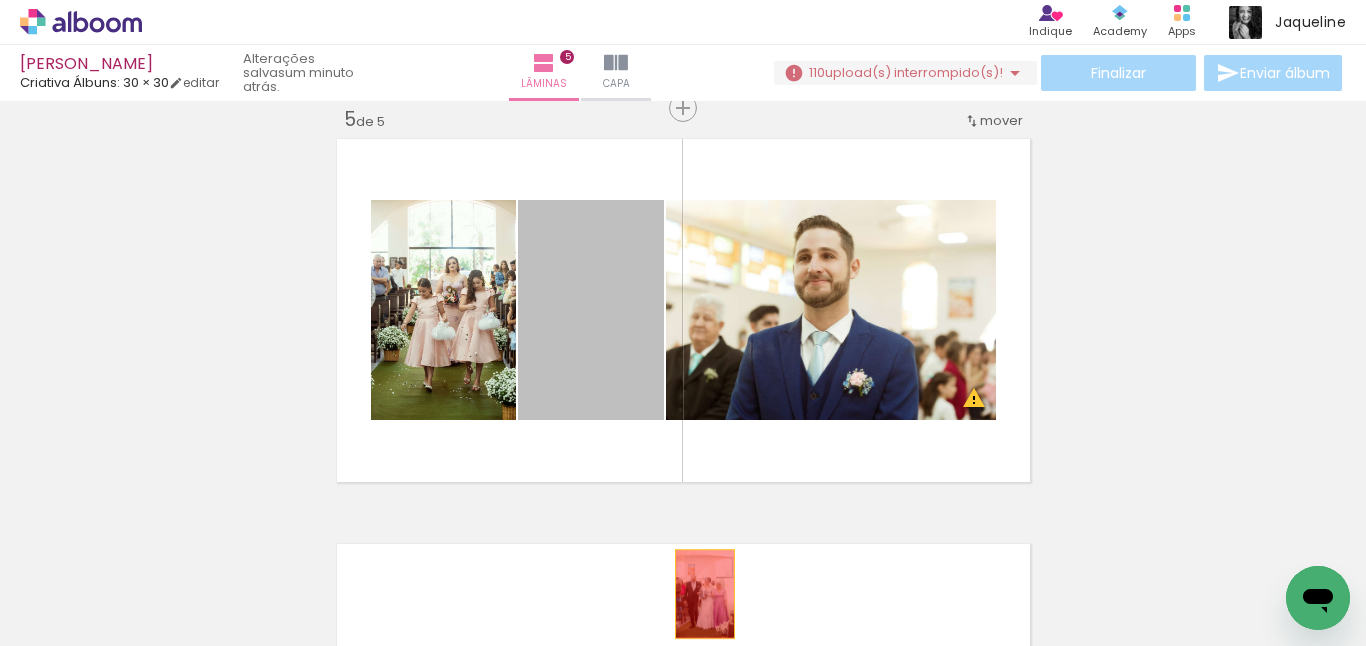 drag, startPoint x: 552, startPoint y: 349, endPoint x: 697, endPoint y: 594, distance: 284.6928 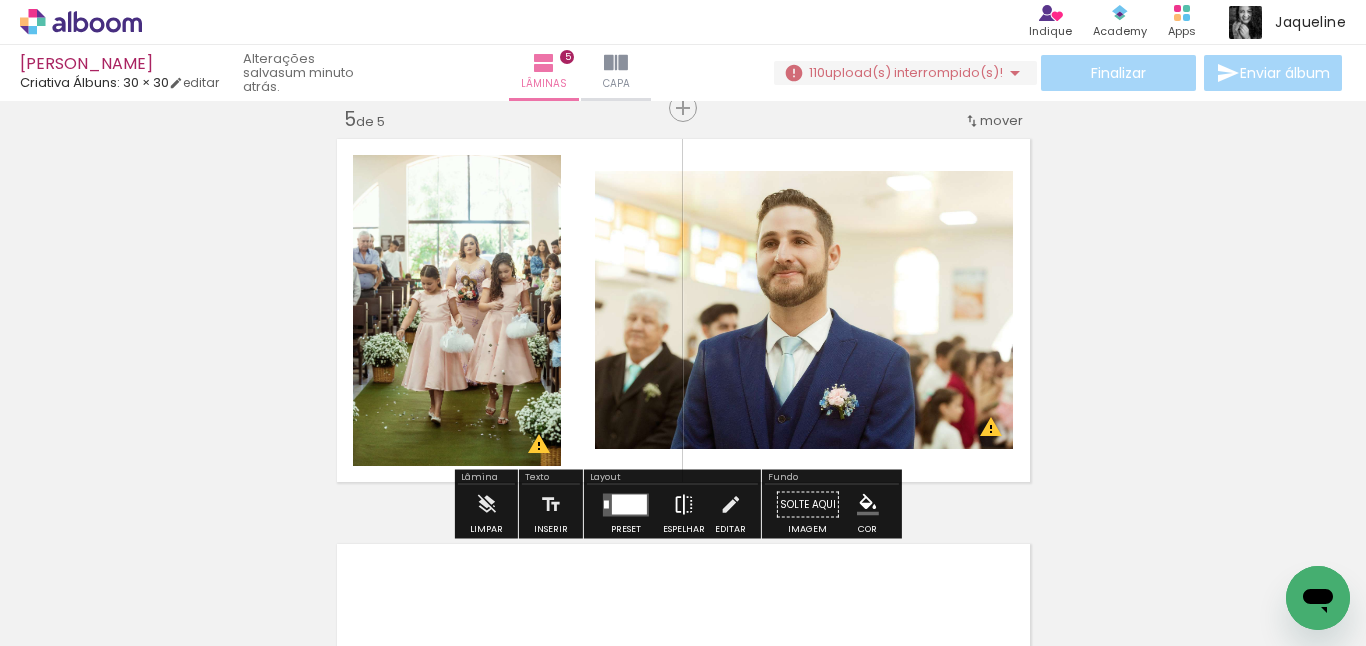 click at bounding box center [684, 505] 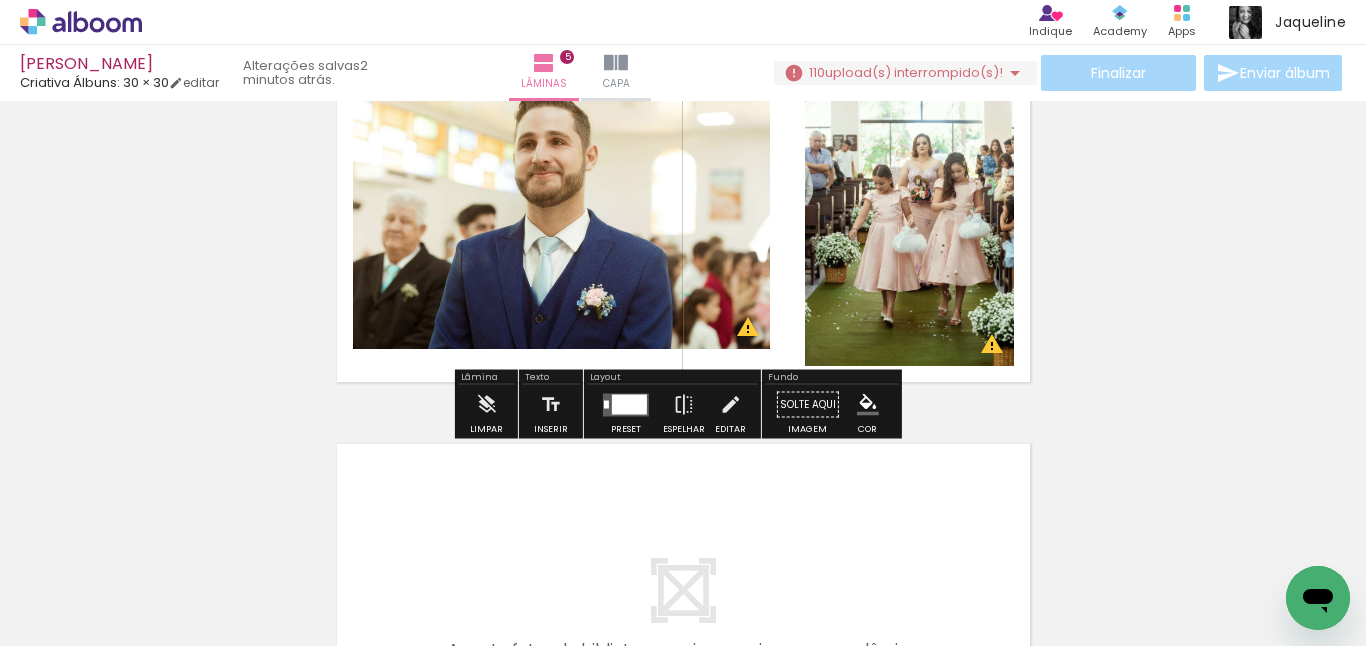 scroll, scrollTop: 1646, scrollLeft: 0, axis: vertical 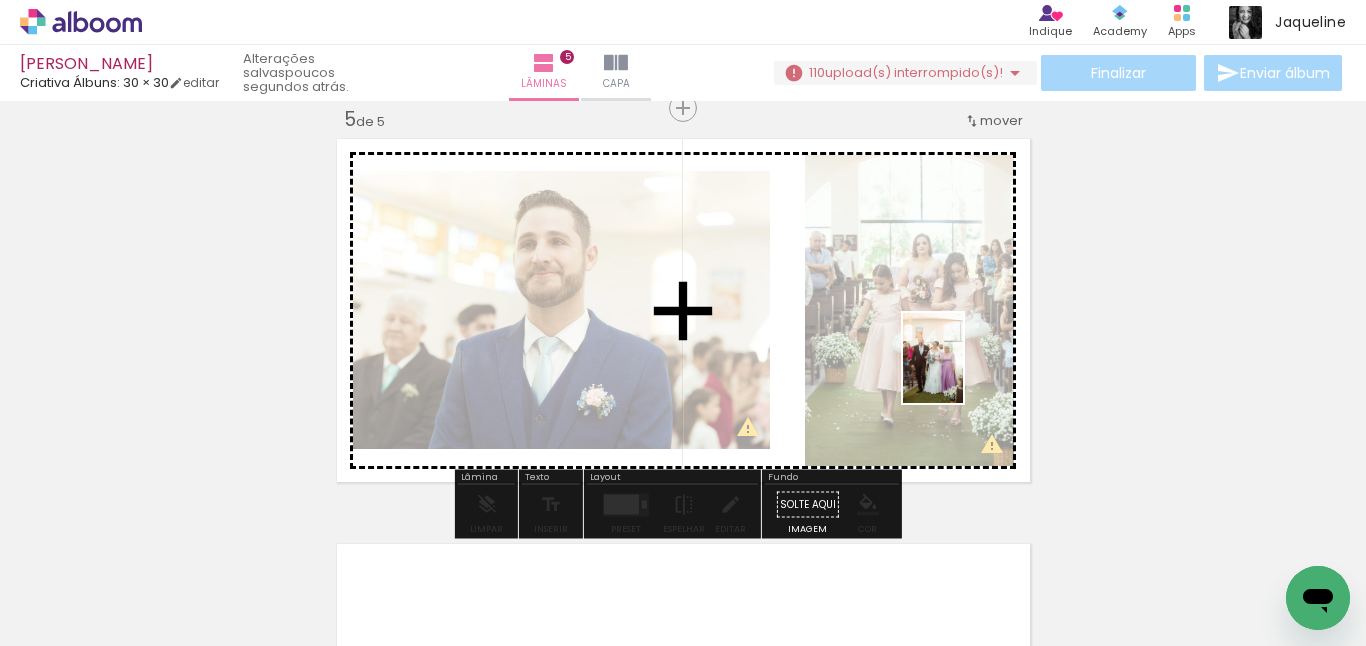 drag, startPoint x: 682, startPoint y: 608, endPoint x: 962, endPoint y: 370, distance: 367.48334 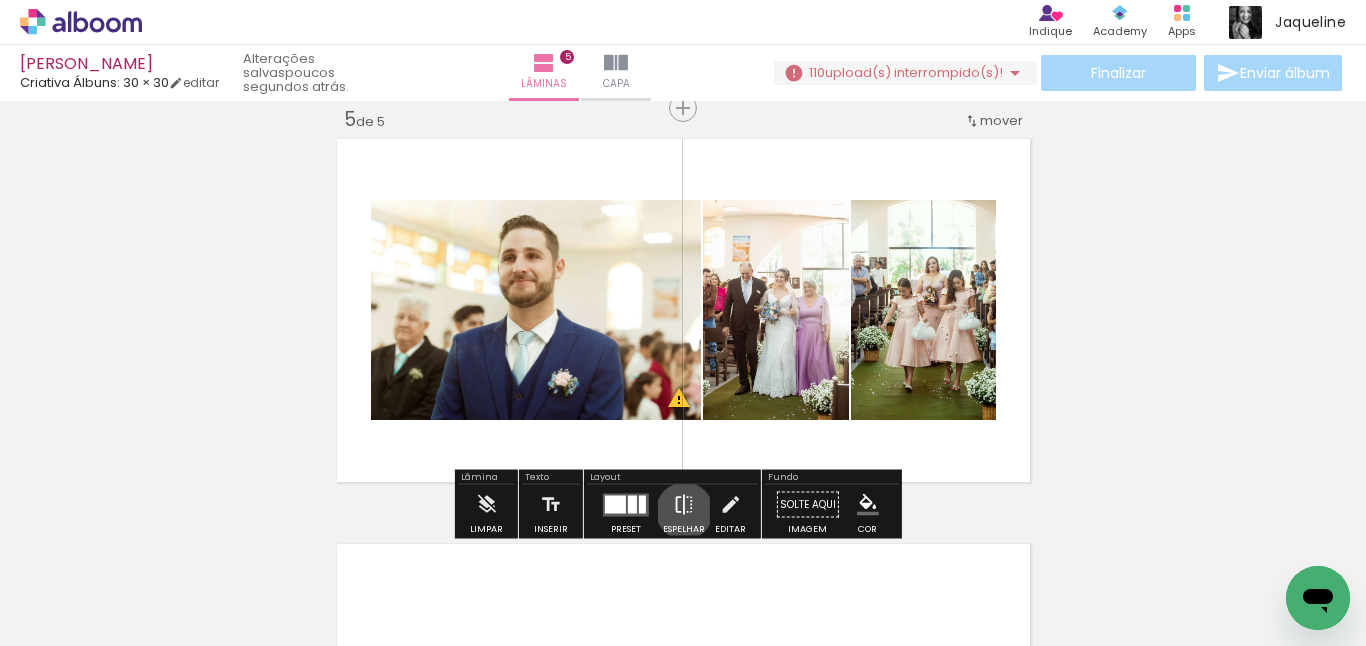 click at bounding box center (684, 505) 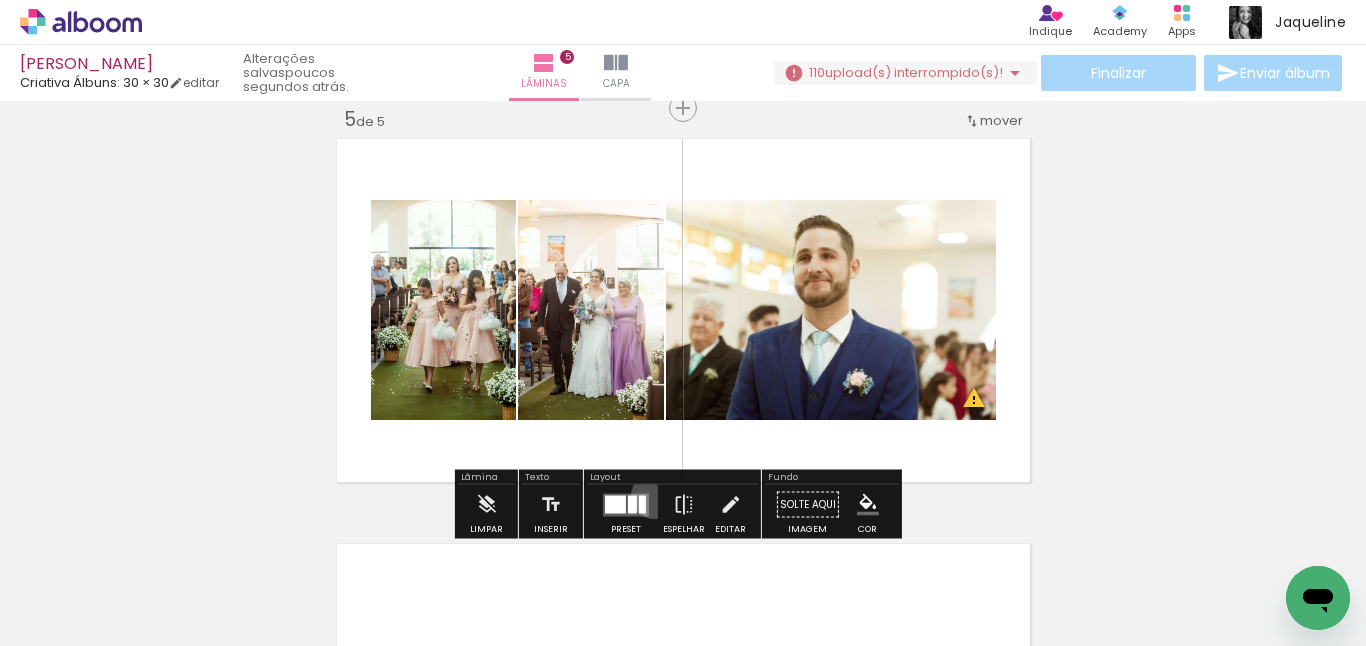 click on "Preset" at bounding box center (626, 510) 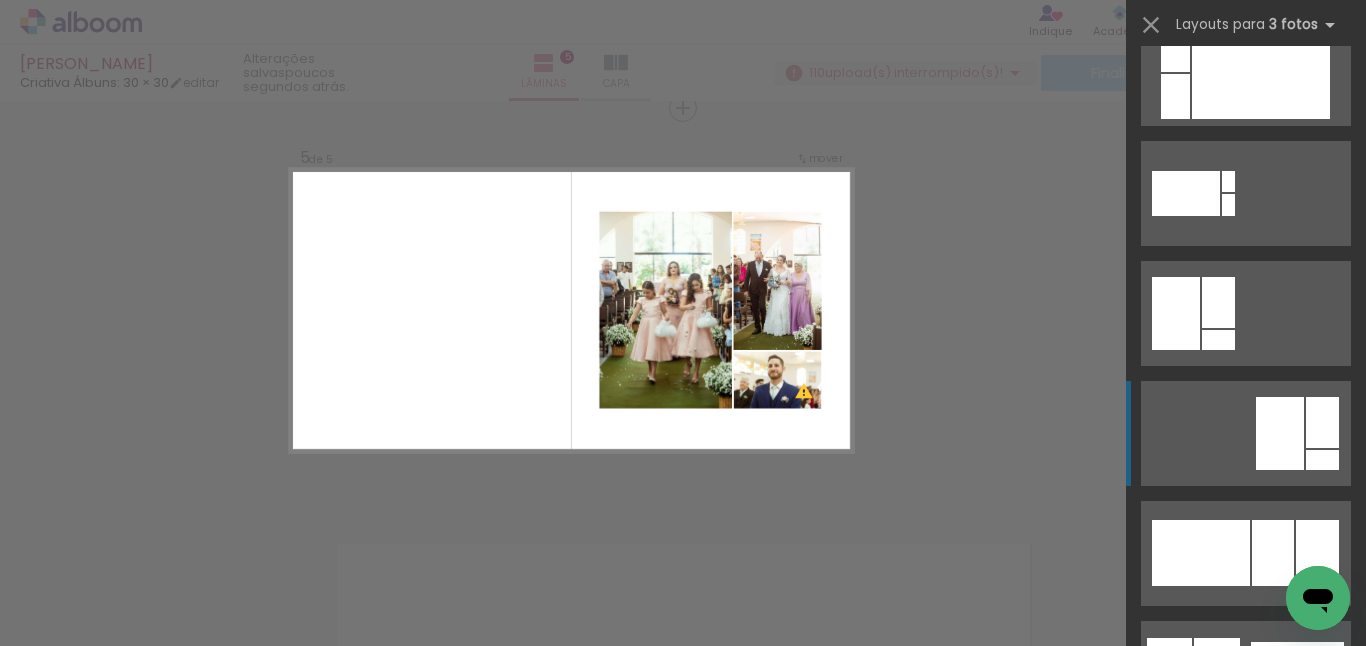 scroll, scrollTop: 1100, scrollLeft: 0, axis: vertical 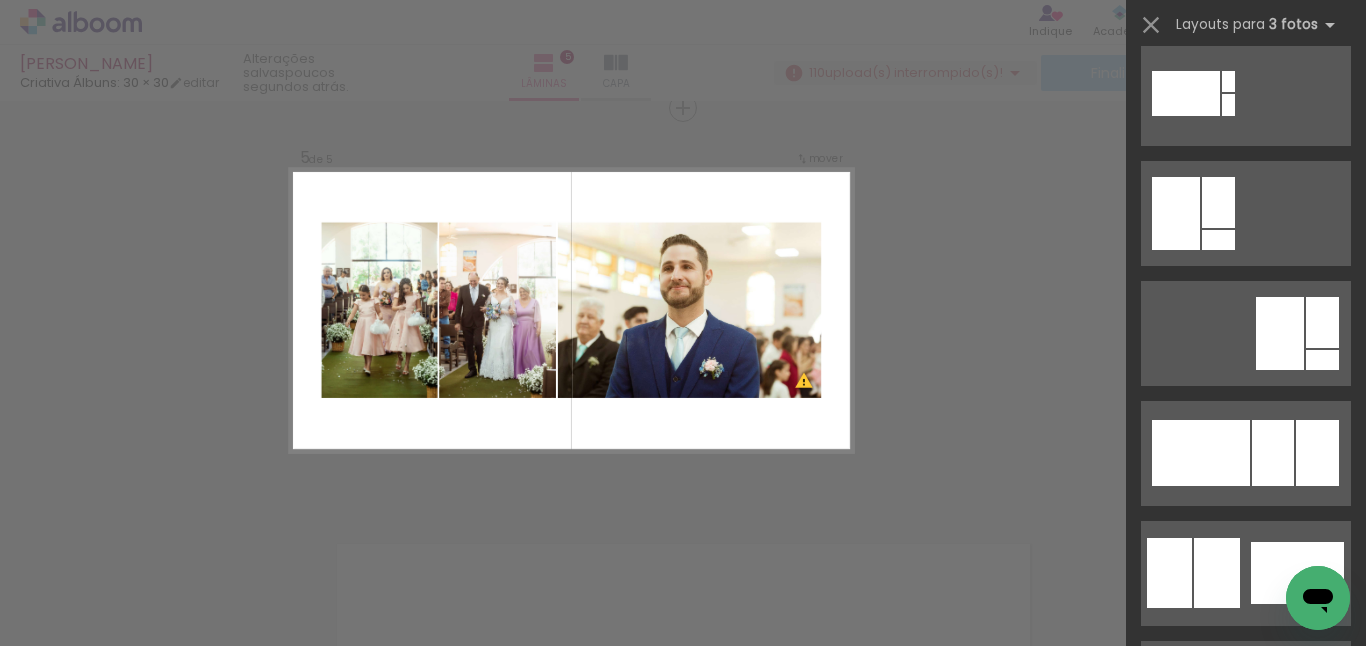 click on "Confirmar Cancelar" at bounding box center (683, -306) 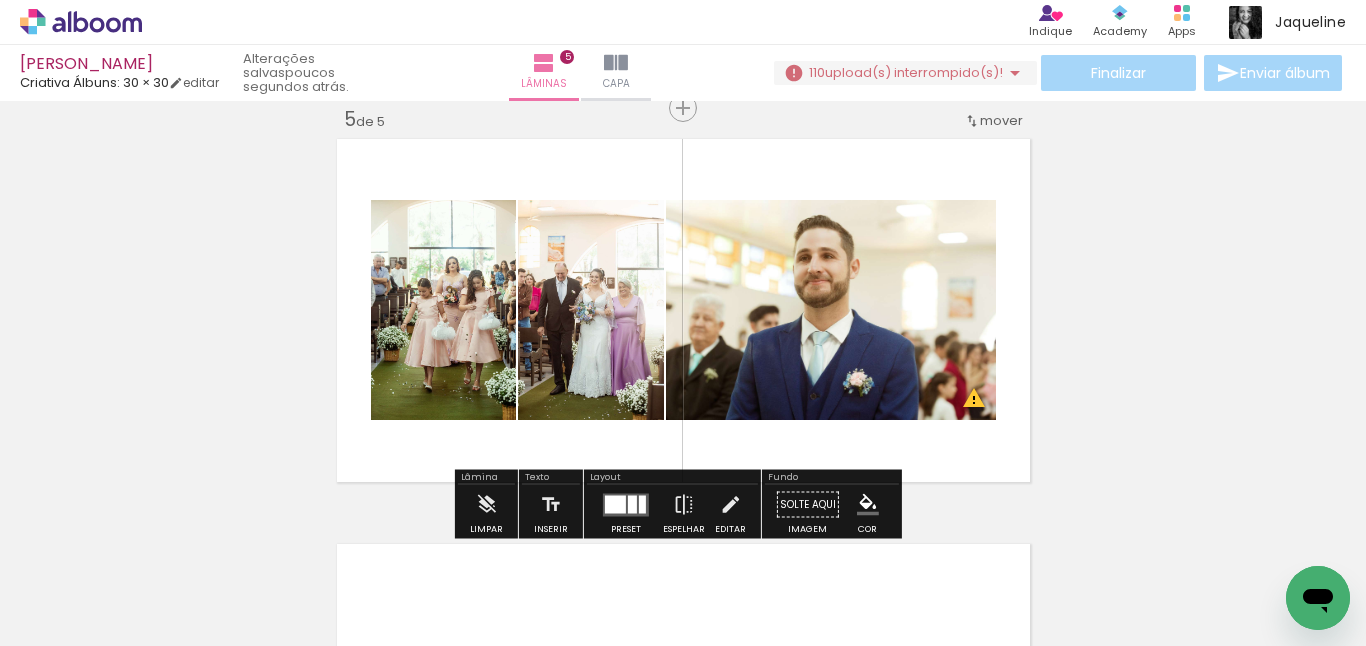 scroll, scrollTop: 1846, scrollLeft: 0, axis: vertical 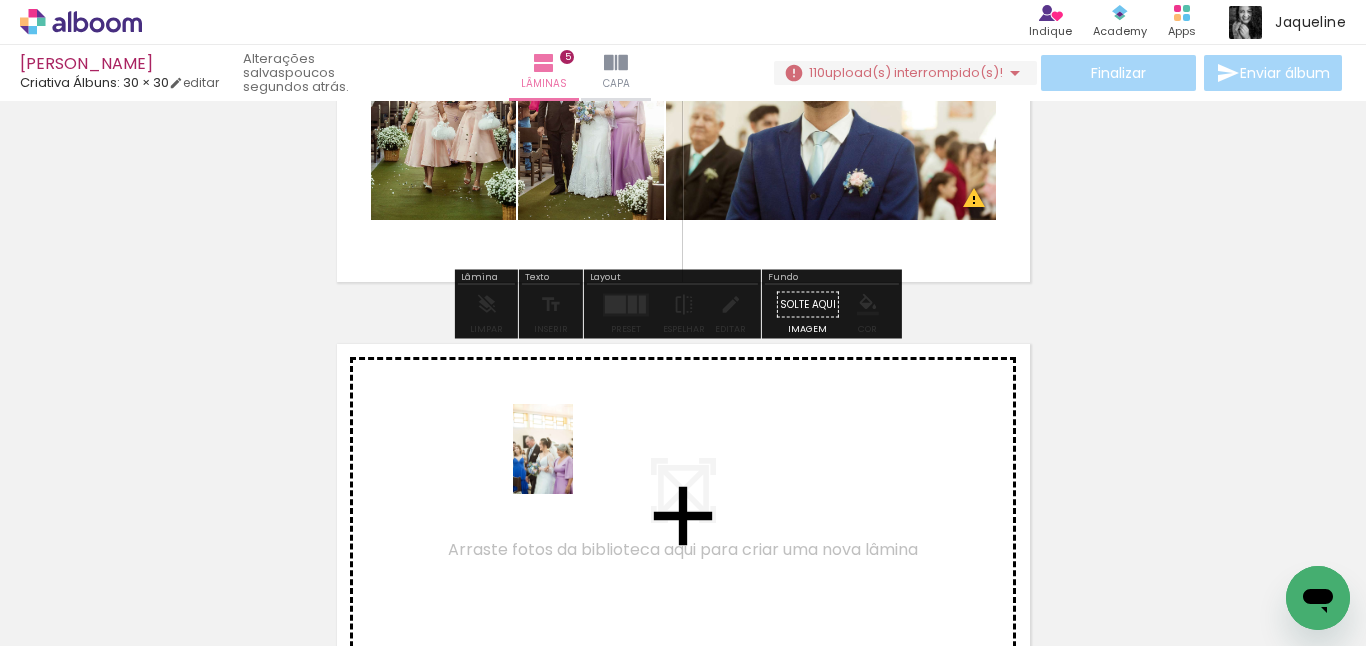 drag, startPoint x: 660, startPoint y: 538, endPoint x: 571, endPoint y: 460, distance: 118.34272 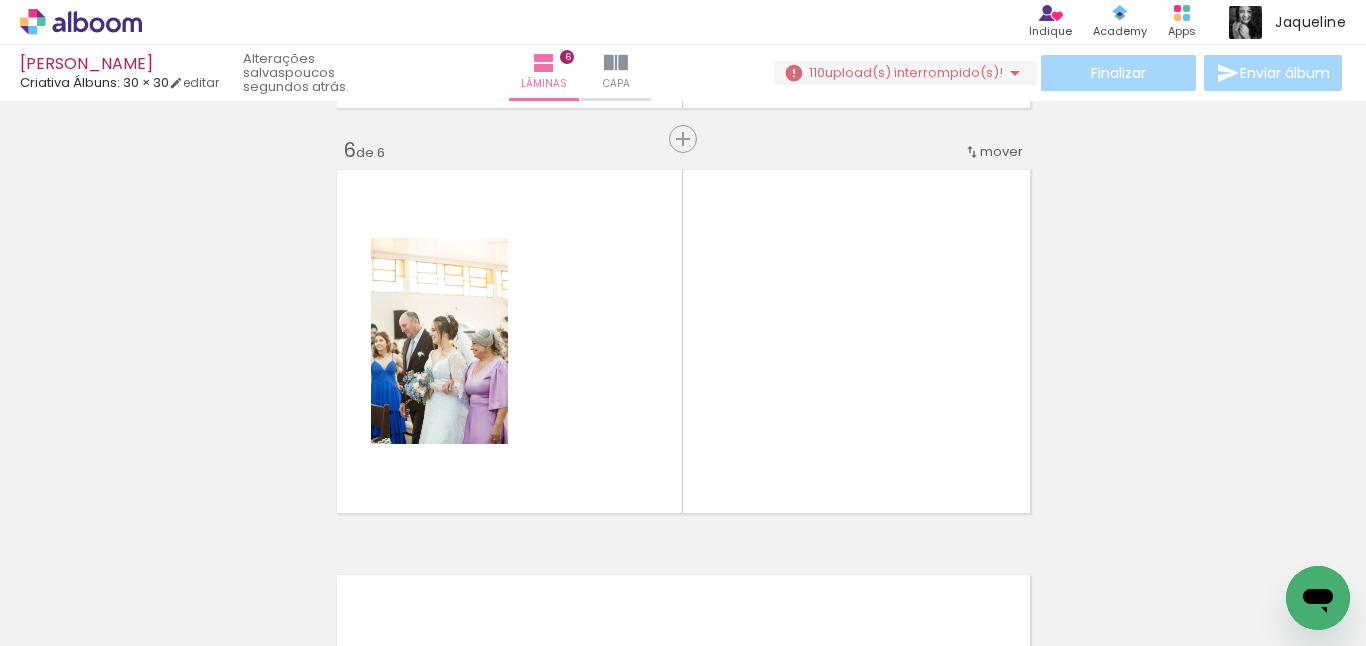 scroll, scrollTop: 2051, scrollLeft: 0, axis: vertical 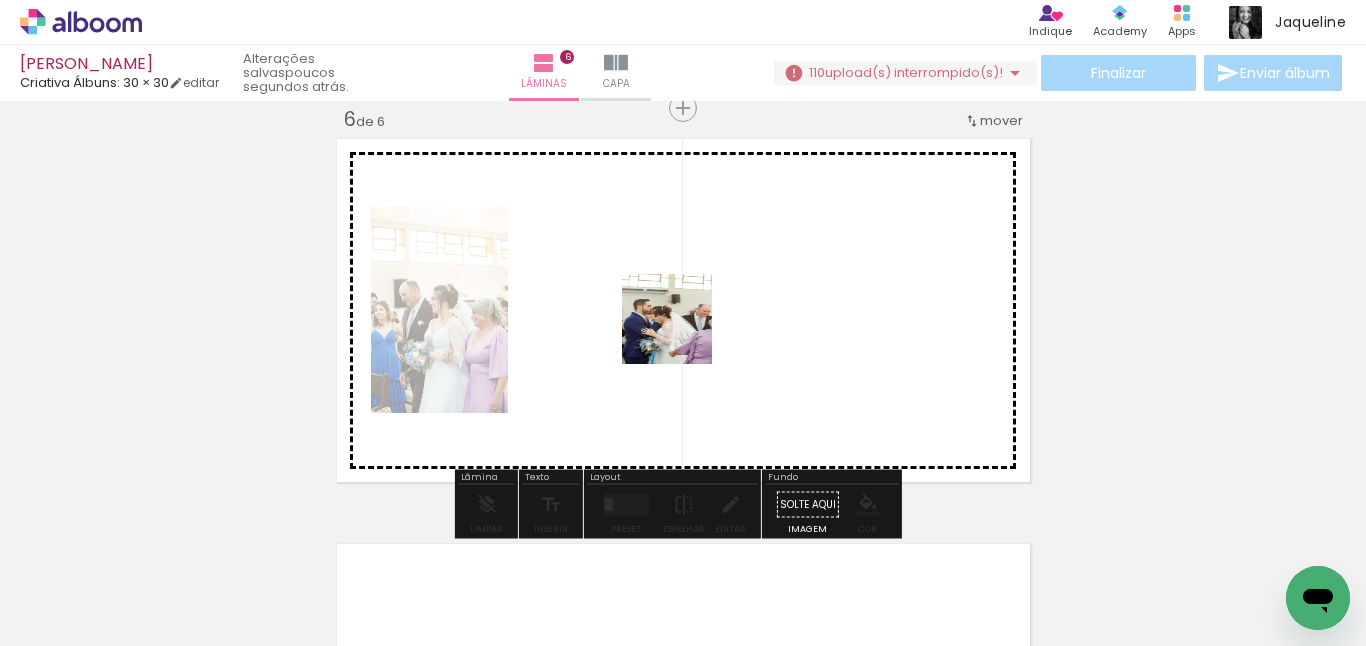 drag, startPoint x: 908, startPoint y: 592, endPoint x: 939, endPoint y: 474, distance: 122.0041 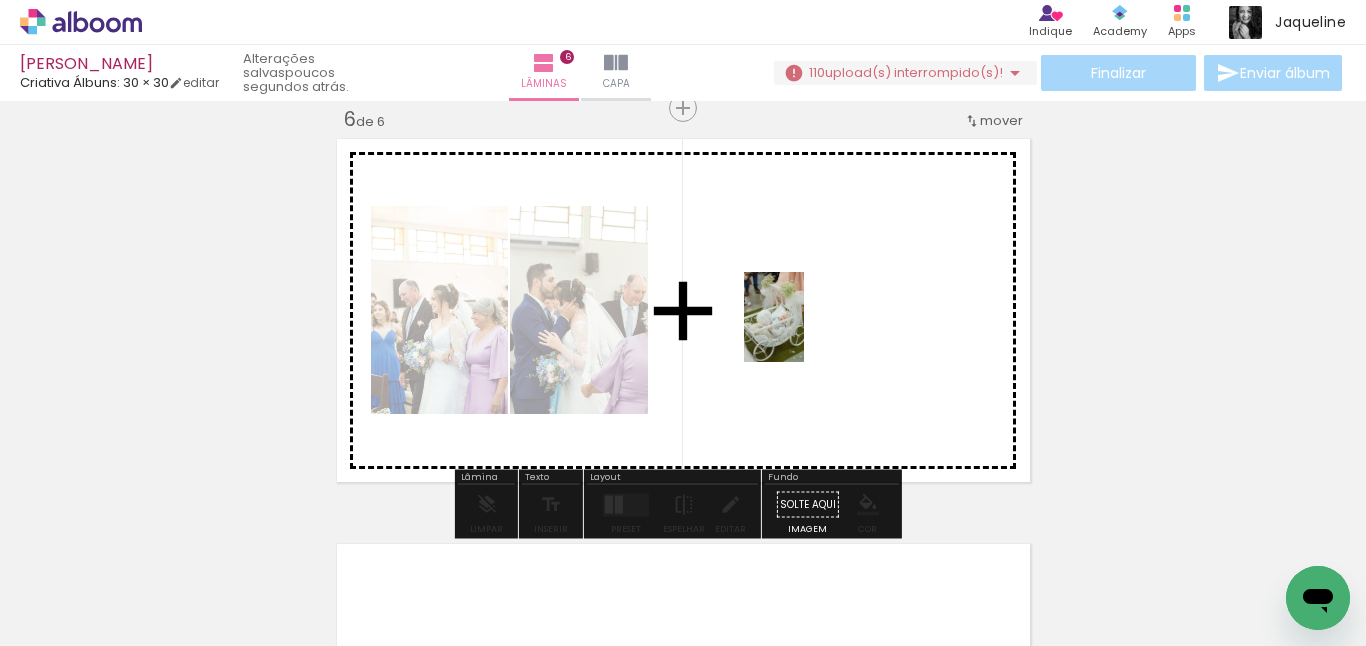 drag, startPoint x: 1018, startPoint y: 574, endPoint x: 804, endPoint y: 332, distance: 323.04797 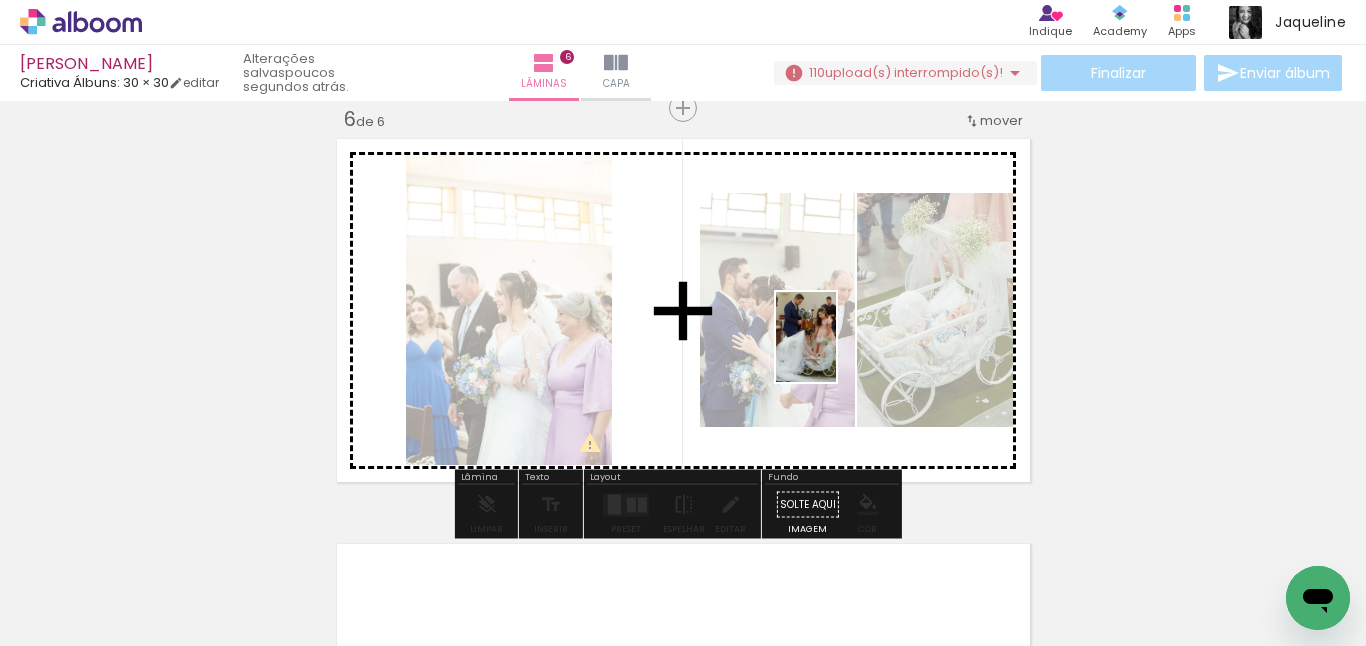 drag, startPoint x: 1102, startPoint y: 573, endPoint x: 792, endPoint y: 361, distance: 375.55826 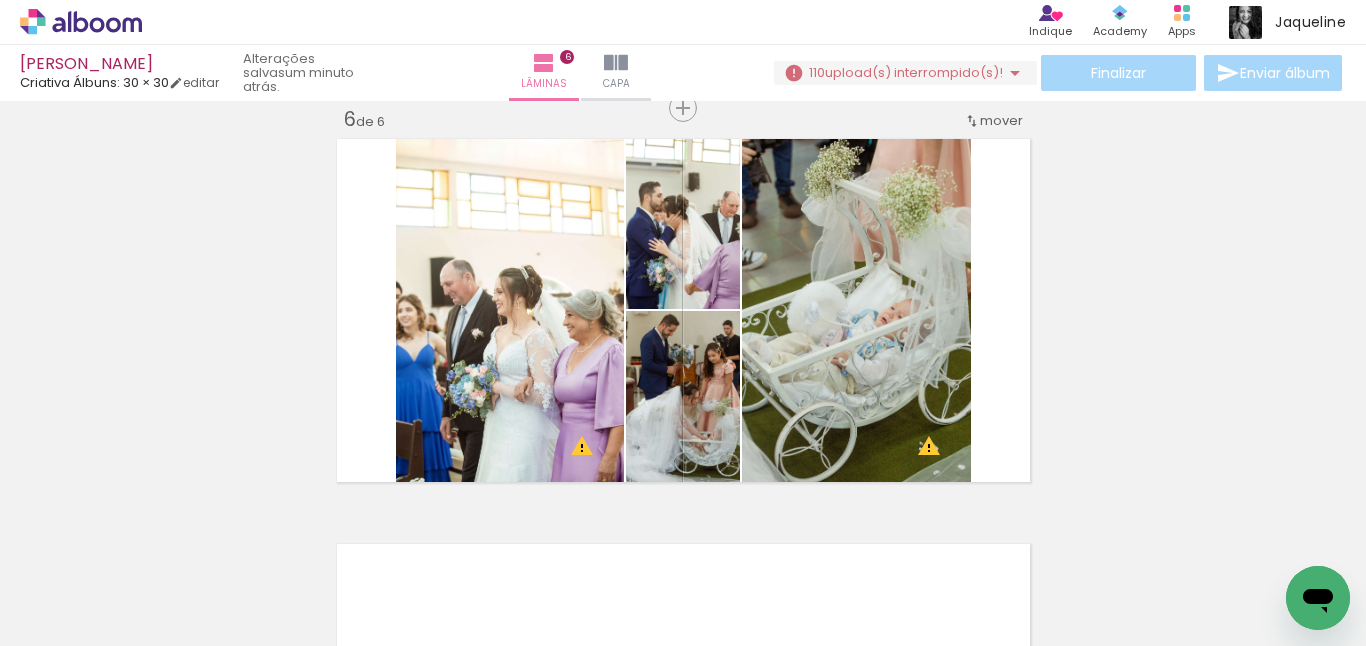 scroll, scrollTop: 0, scrollLeft: 1363, axis: horizontal 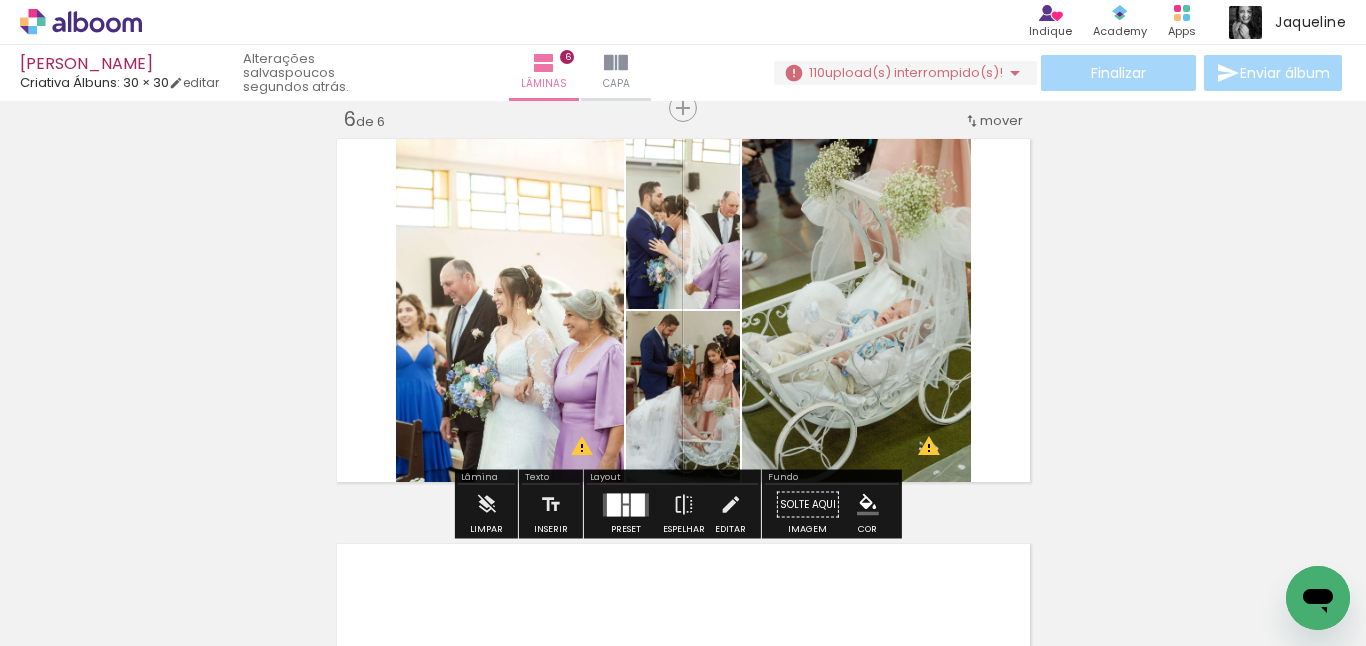 click at bounding box center [614, 504] 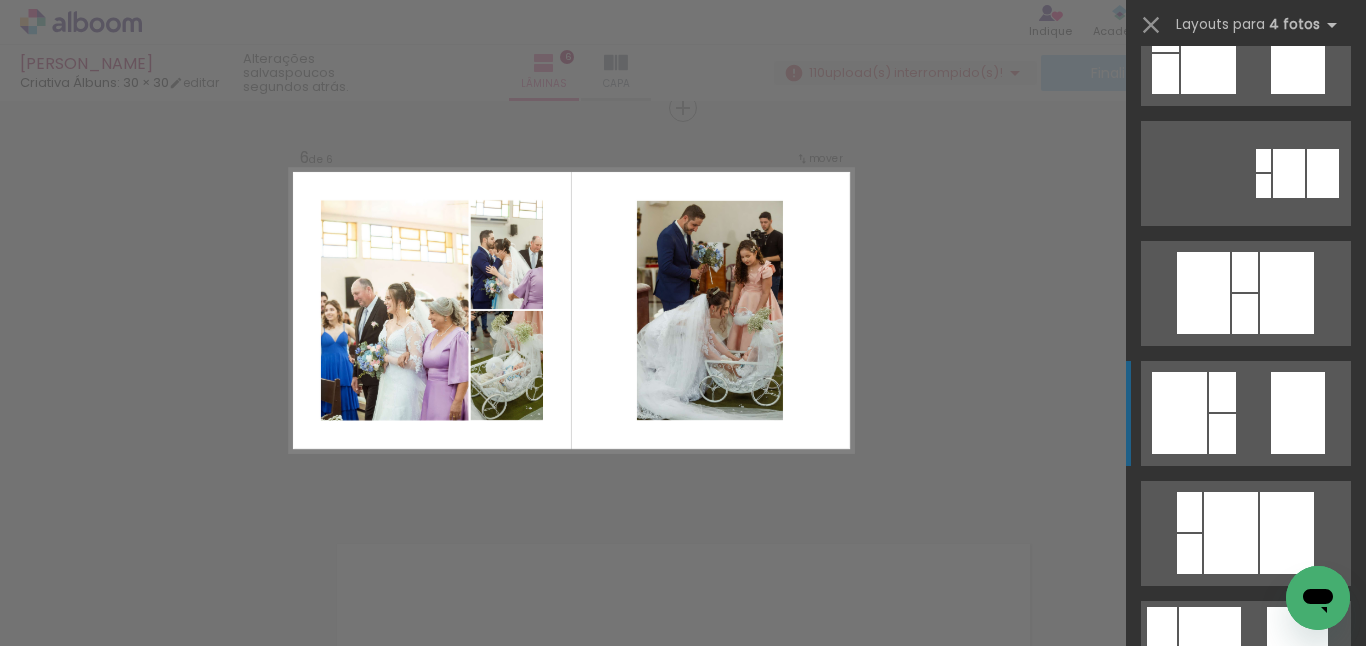 scroll, scrollTop: 500, scrollLeft: 0, axis: vertical 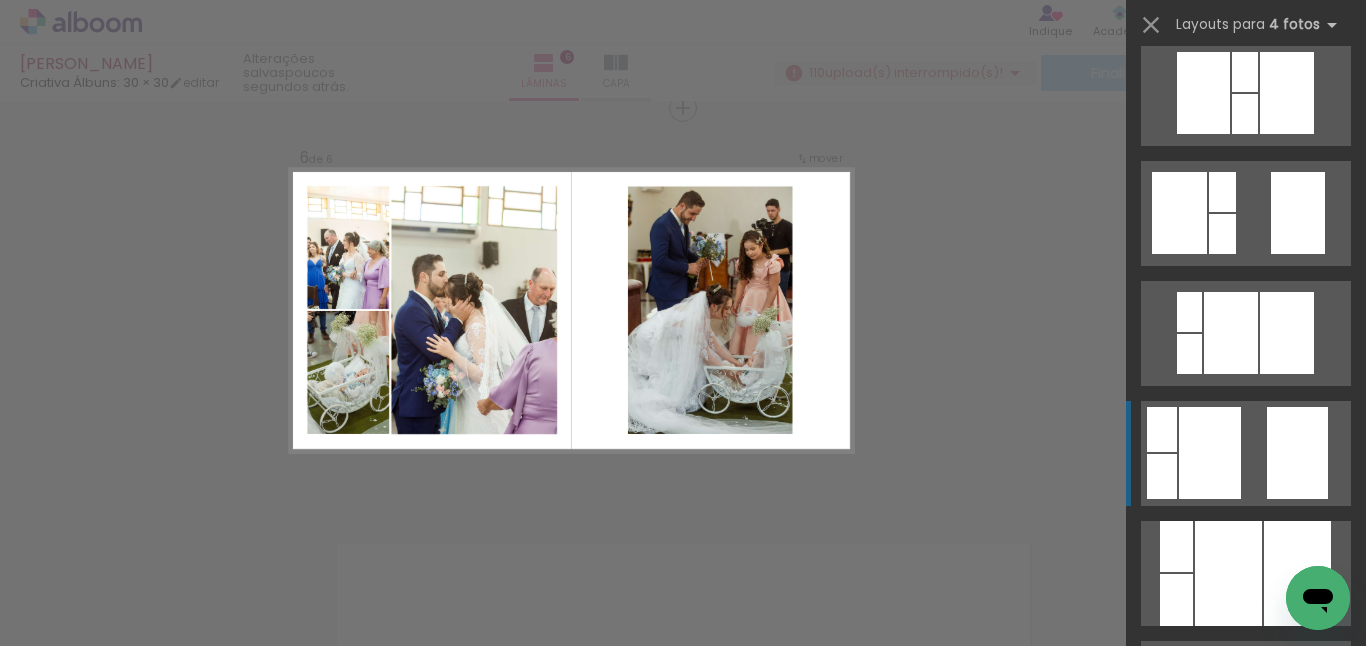 click at bounding box center (1297, -280) 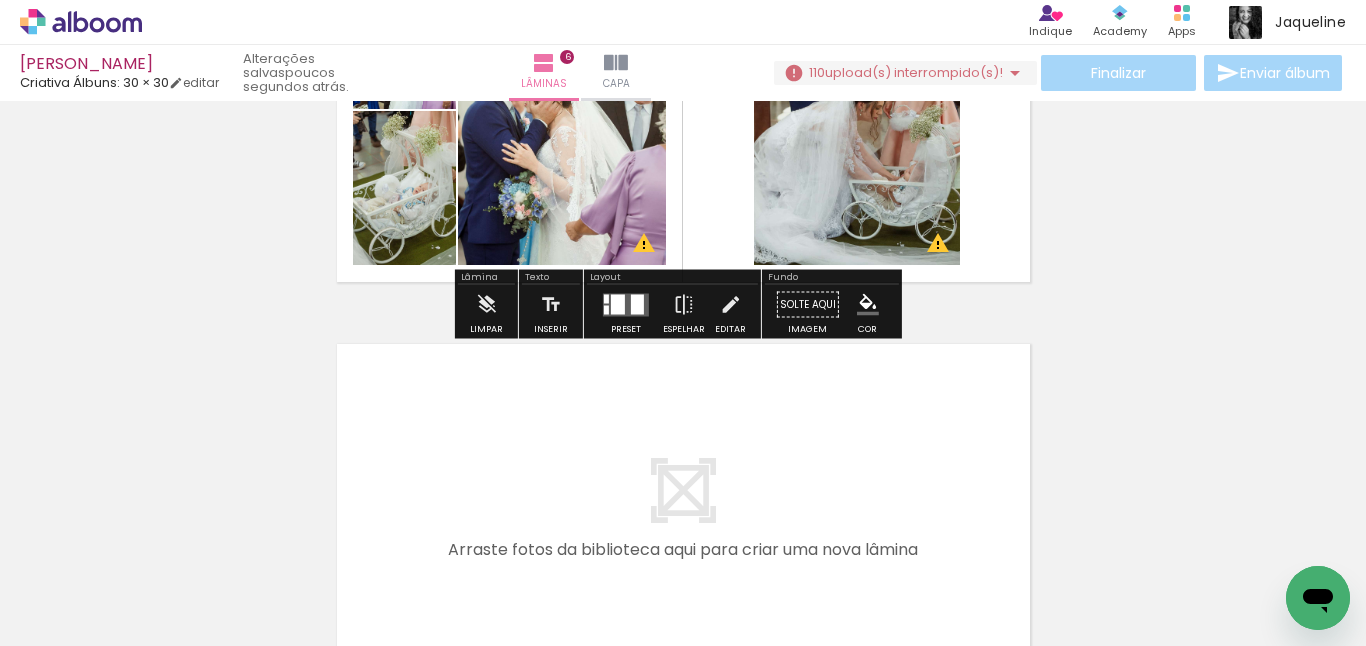 scroll, scrollTop: 2351, scrollLeft: 0, axis: vertical 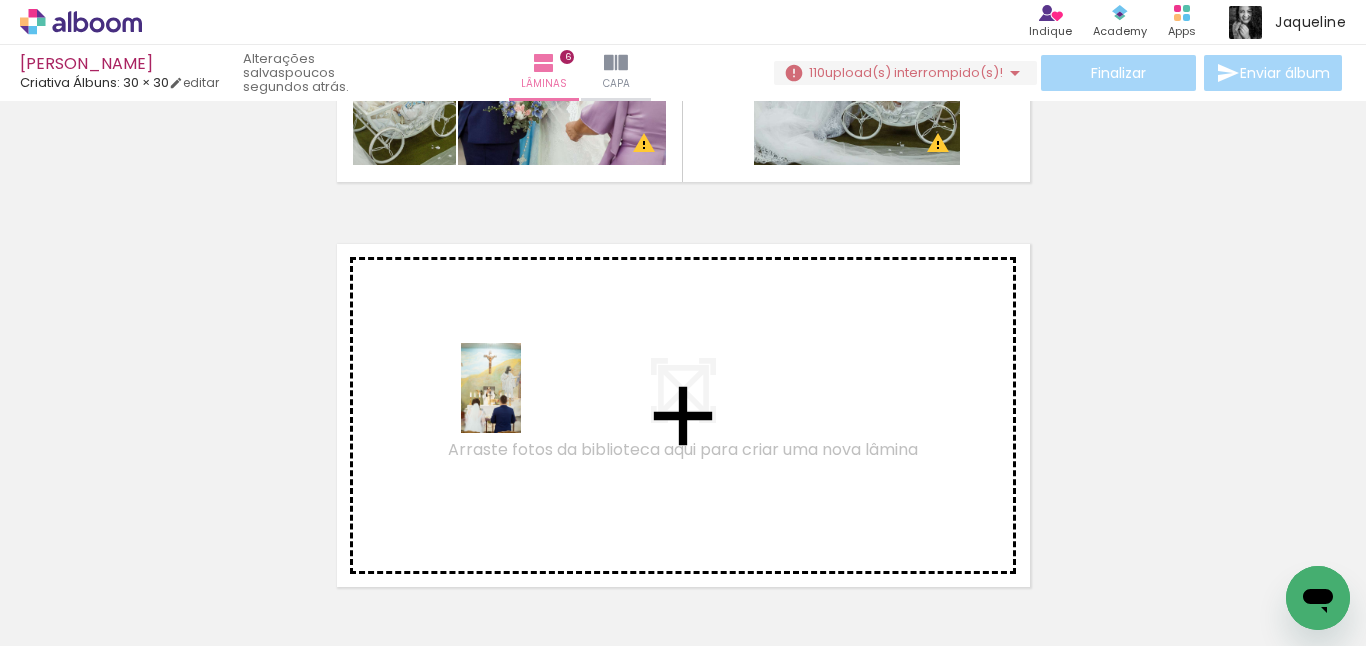 drag, startPoint x: 555, startPoint y: 597, endPoint x: 357, endPoint y: 582, distance: 198.56737 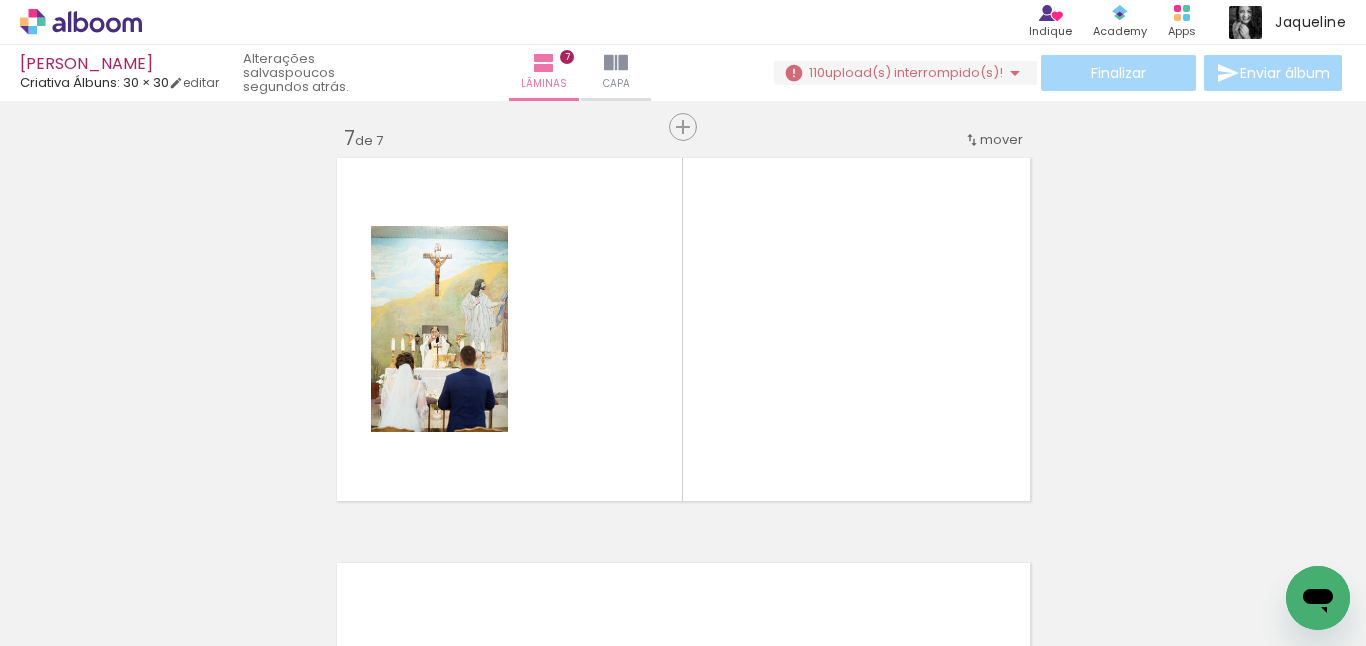 scroll, scrollTop: 2456, scrollLeft: 0, axis: vertical 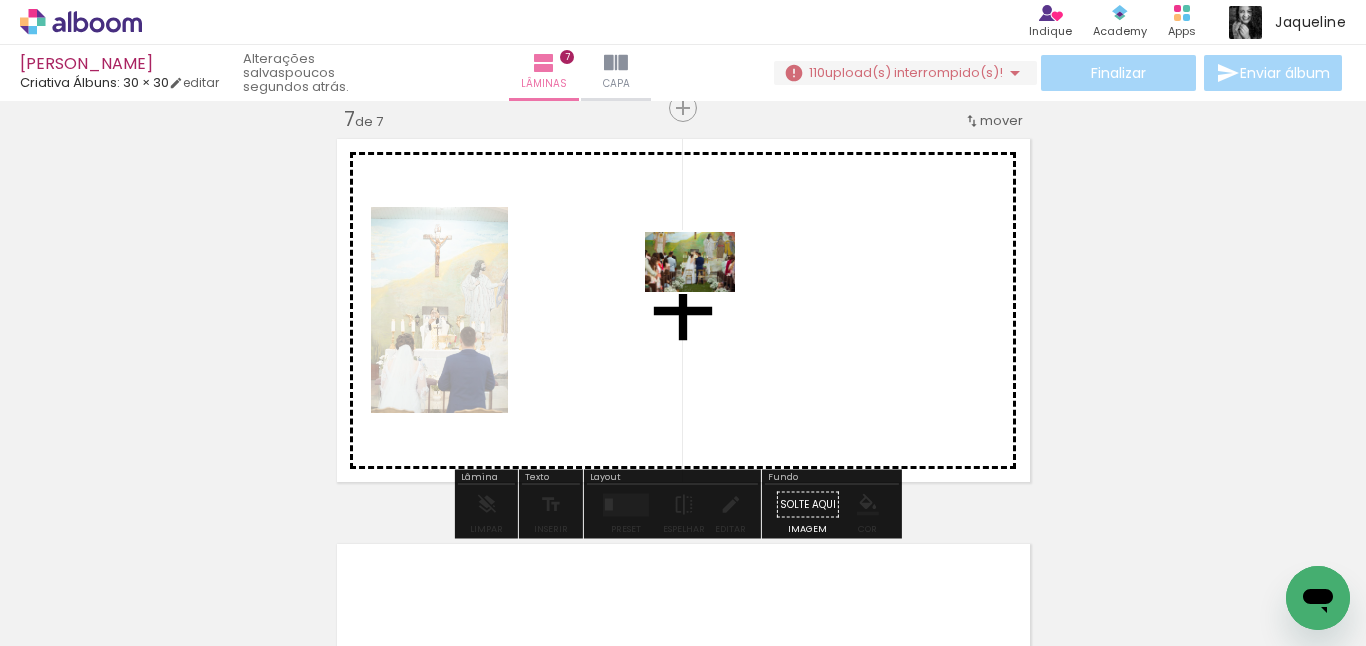 drag, startPoint x: 339, startPoint y: 593, endPoint x: 707, endPoint y: 291, distance: 476.05463 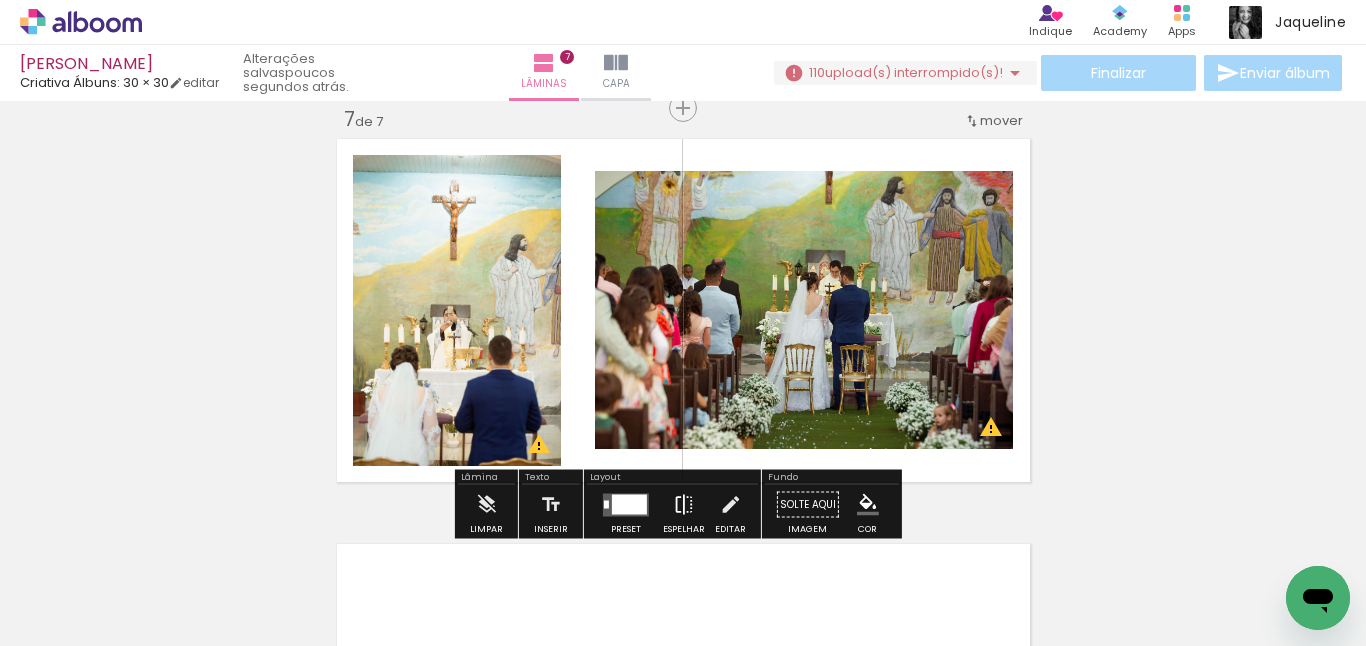 click at bounding box center [684, 505] 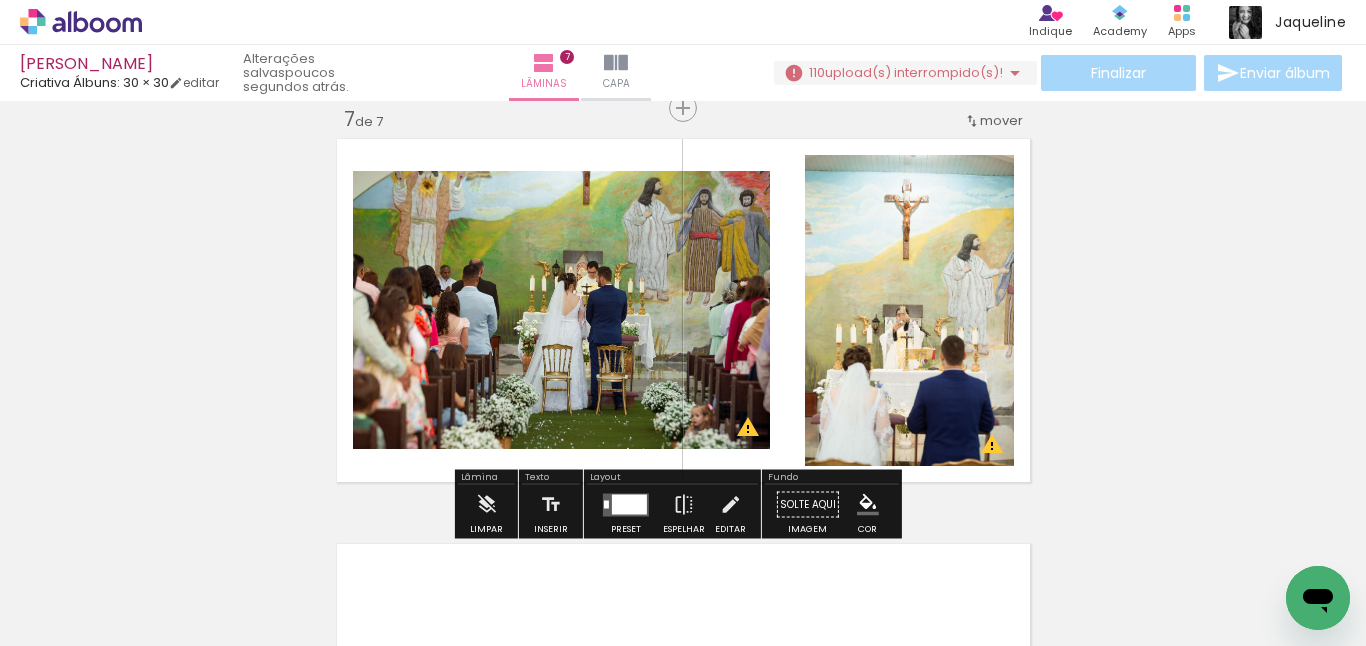 scroll, scrollTop: 2656, scrollLeft: 0, axis: vertical 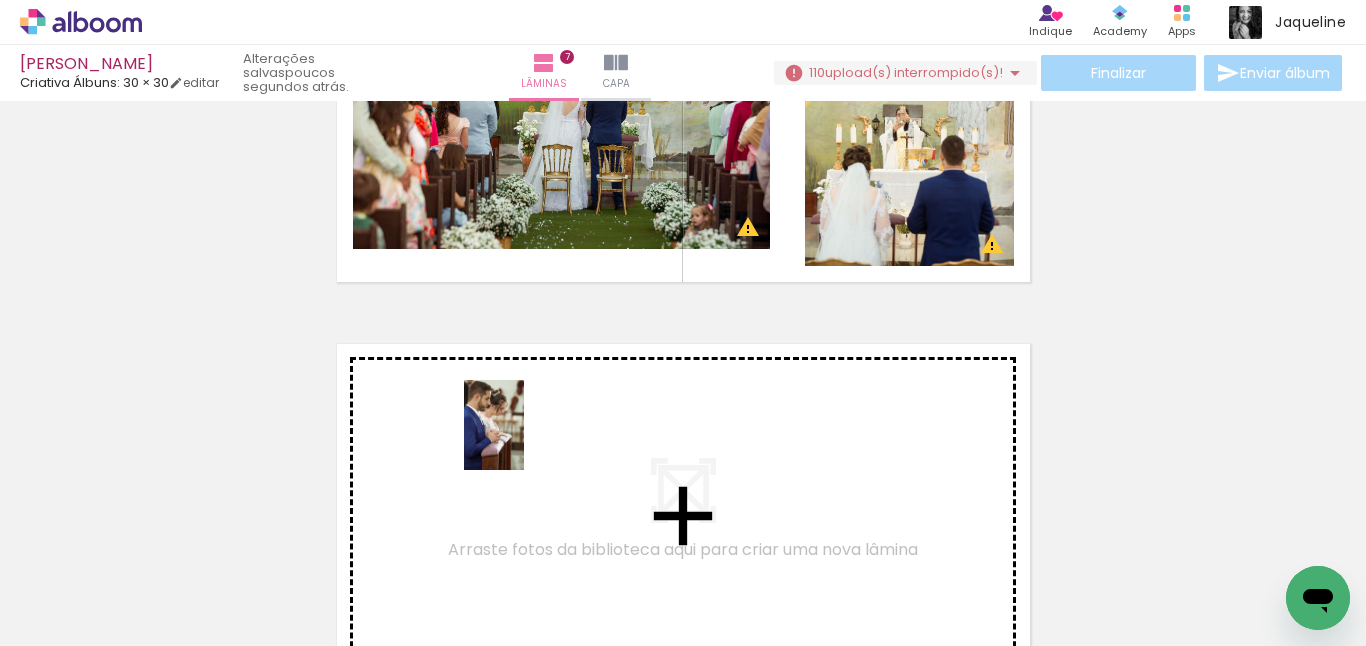 drag, startPoint x: 448, startPoint y: 590, endPoint x: 524, endPoint y: 440, distance: 168.1547 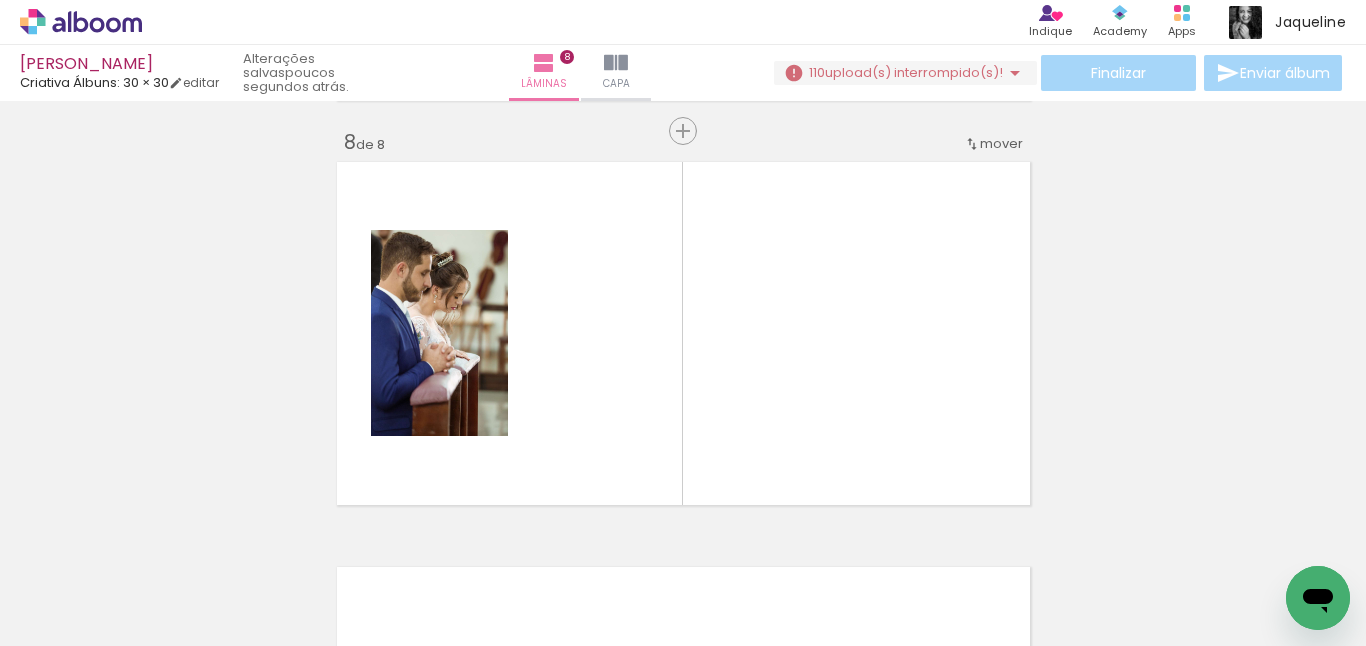 scroll, scrollTop: 2861, scrollLeft: 0, axis: vertical 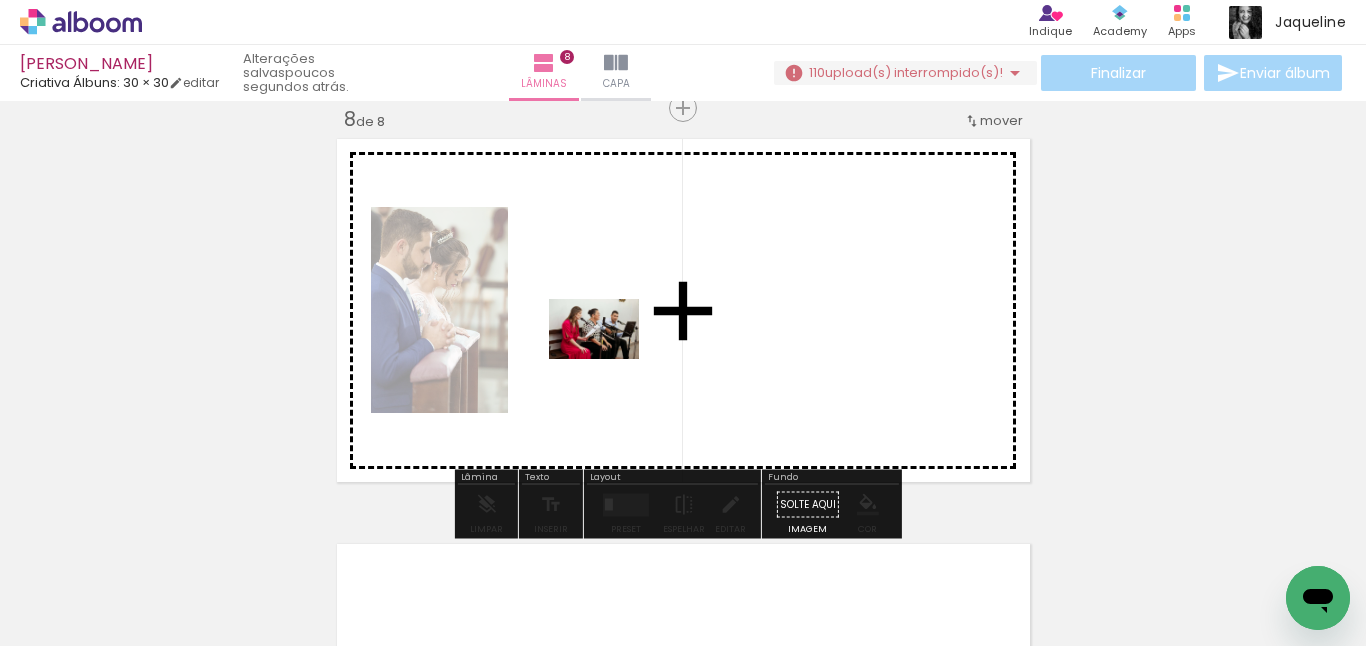drag, startPoint x: 680, startPoint y: 594, endPoint x: 604, endPoint y: 350, distance: 255.56212 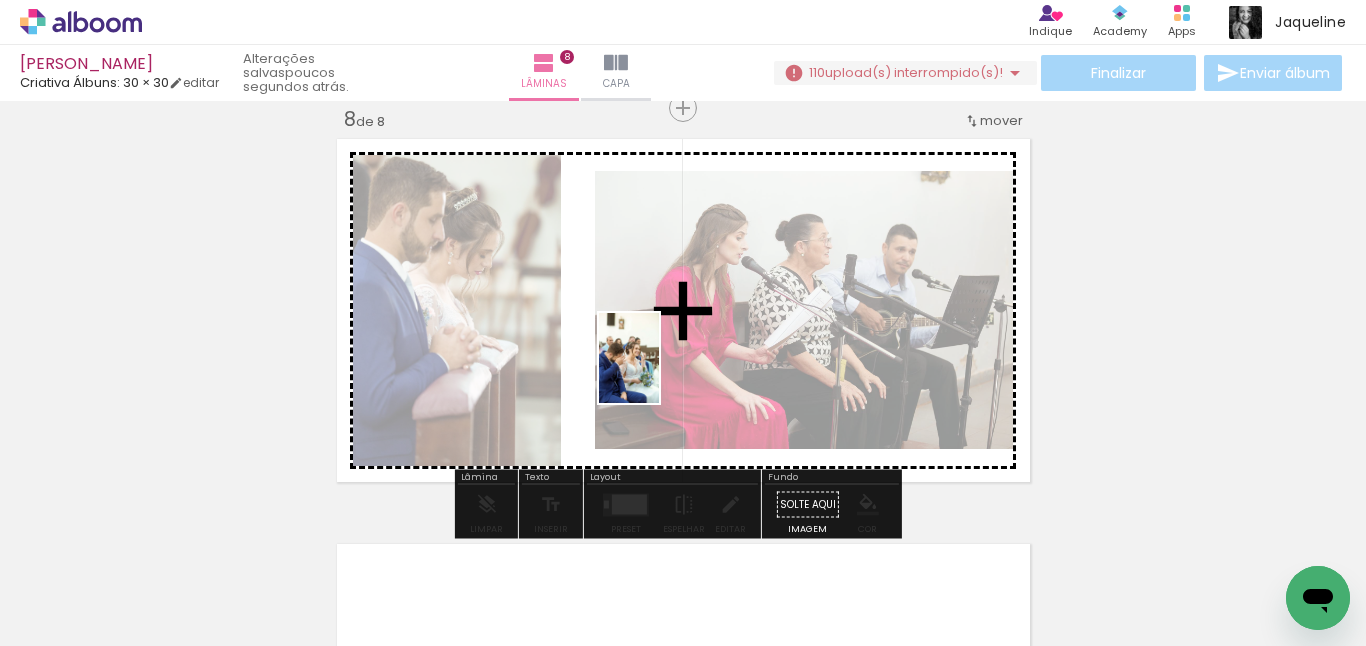 drag, startPoint x: 776, startPoint y: 597, endPoint x: 653, endPoint y: 369, distance: 259.06177 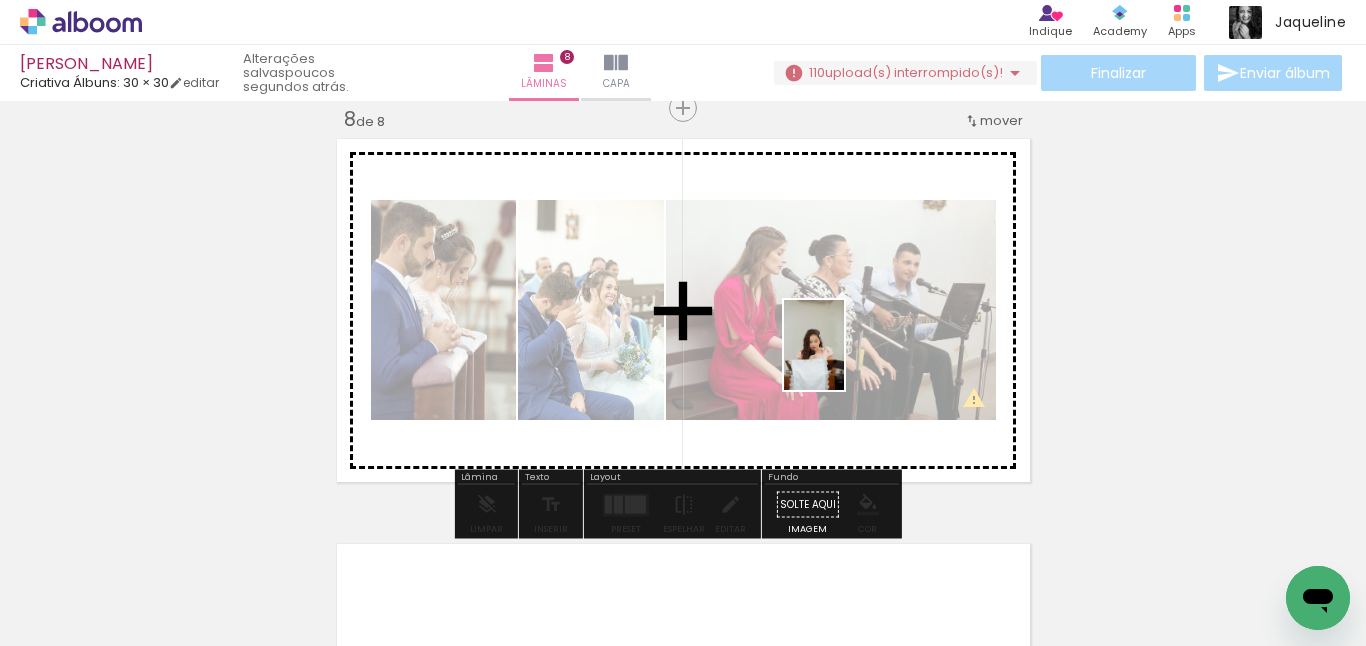 drag, startPoint x: 890, startPoint y: 562, endPoint x: 829, endPoint y: 359, distance: 211.96698 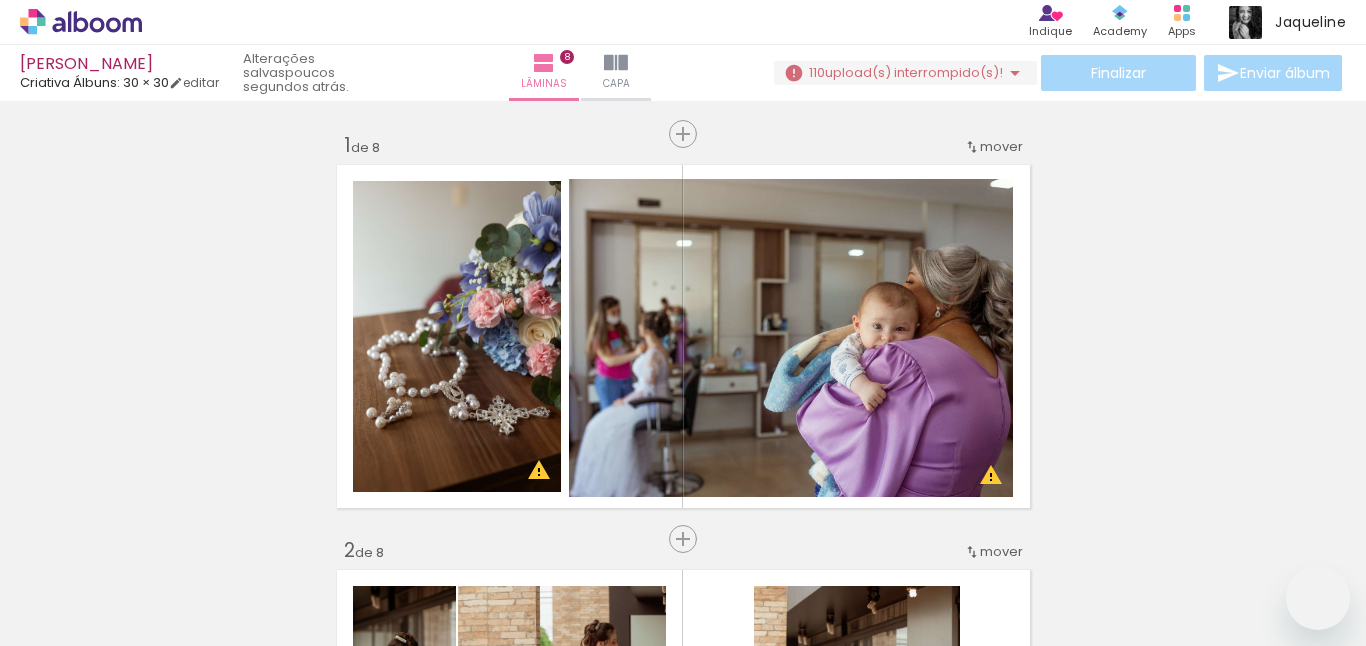 scroll, scrollTop: 0, scrollLeft: 0, axis: both 